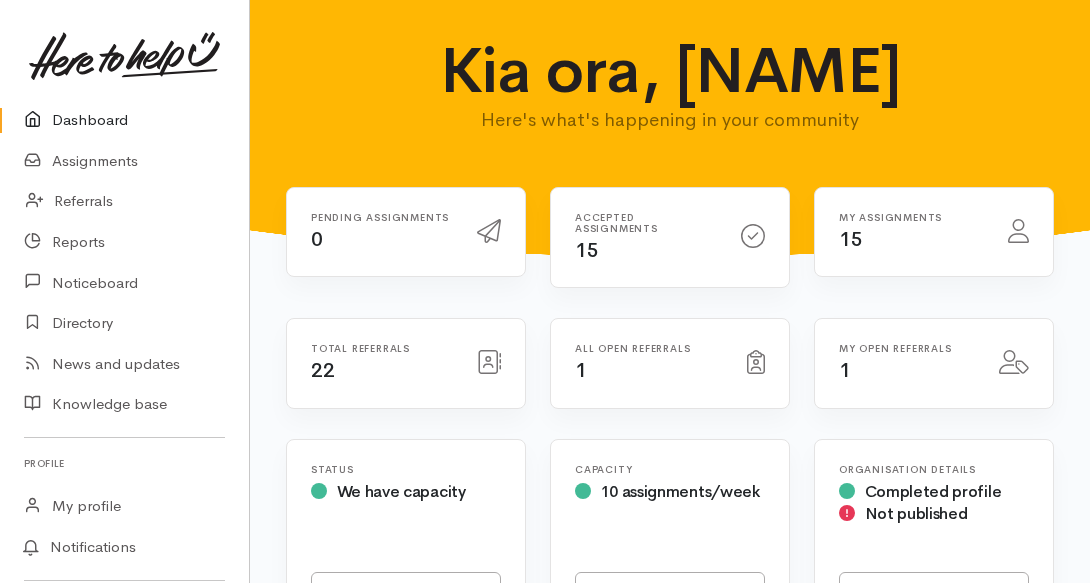 scroll, scrollTop: 0, scrollLeft: 0, axis: both 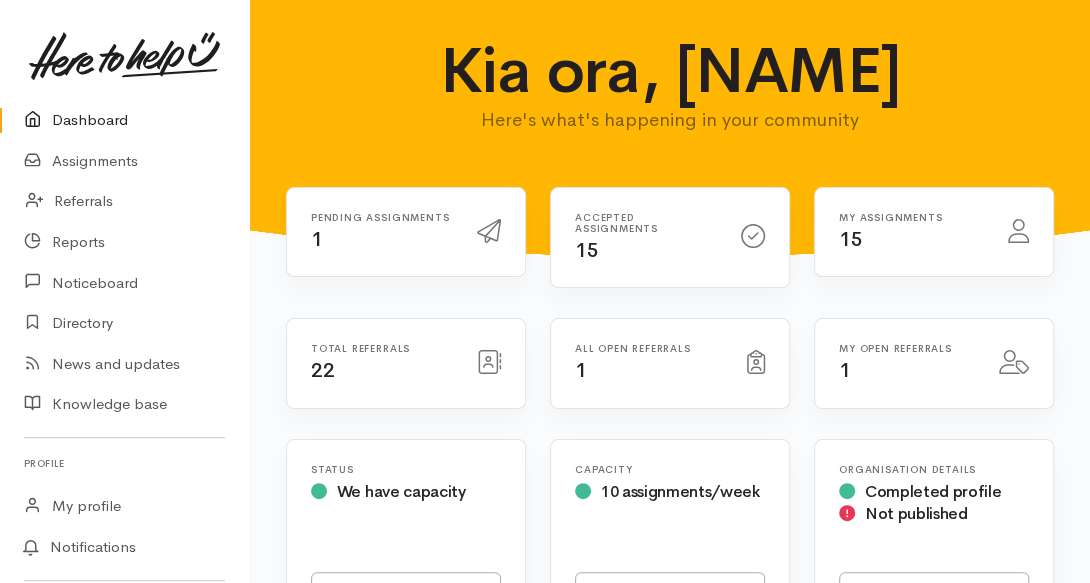 click on "Status
We have capacity
Edit status" at bounding box center (406, 538) 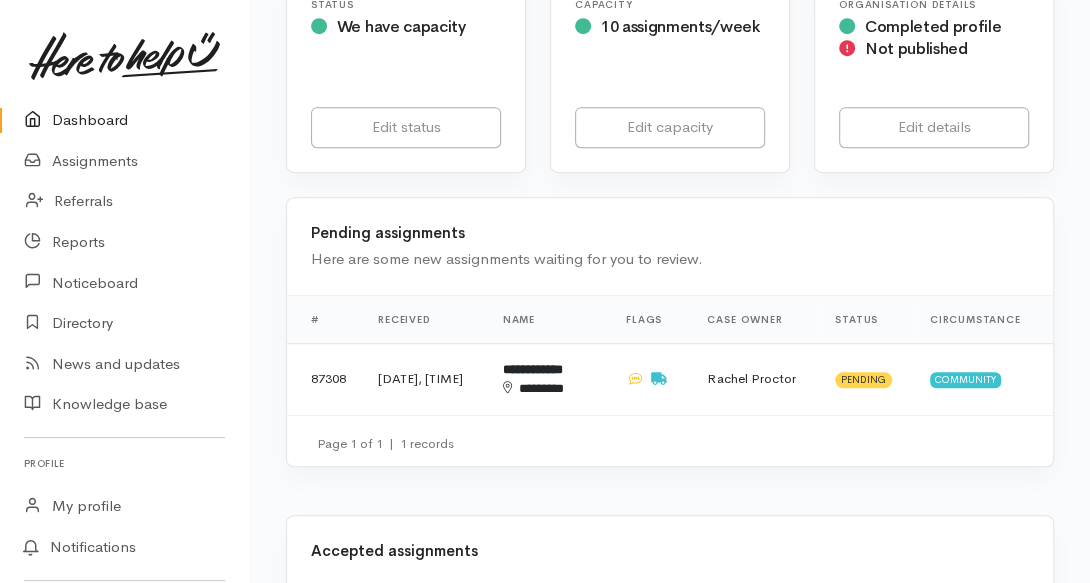 scroll, scrollTop: 480, scrollLeft: 0, axis: vertical 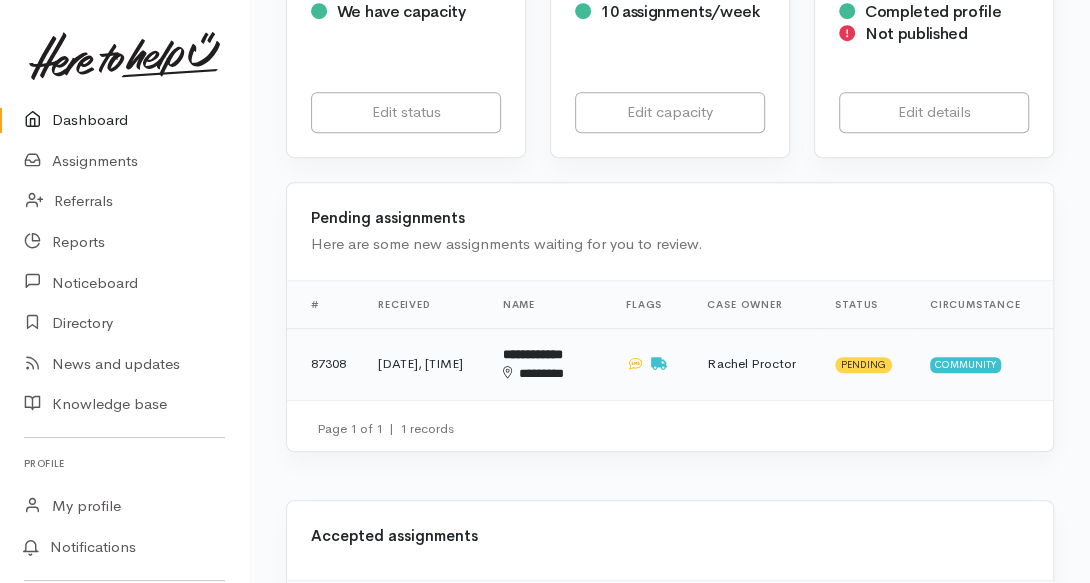 click on "**********" at bounding box center [533, 354] 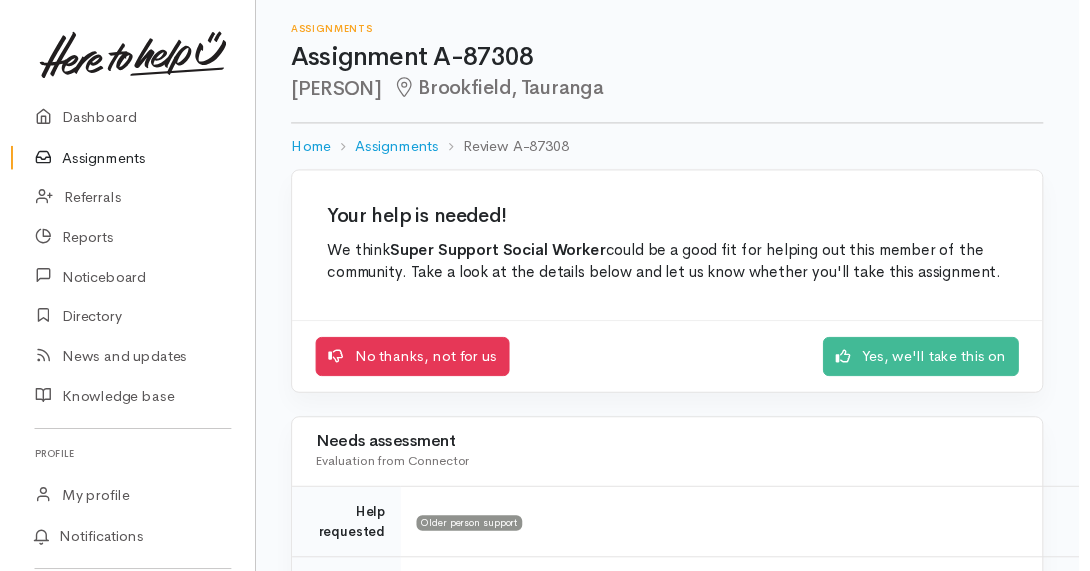 scroll, scrollTop: 0, scrollLeft: 0, axis: both 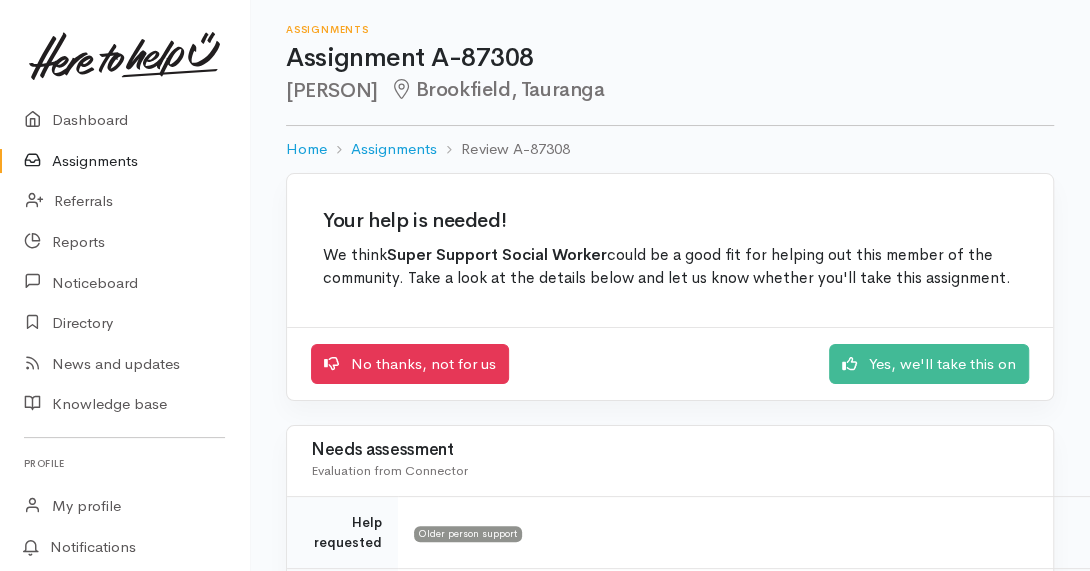 click on "Your help is needed!
We think  Super Support Social Worker  could be a good fit for helping out this member of the community. Take a look at the details below and let us know whether you'll take this assignment.
No thanks, not for us
Yes, we'll take this on
Needs assessment
Evaluation from Connector
Help requested
Older person support
Message from Connector
Hi Melissa, Referral received from Clare Paterson PHO Thank you so much, Rachel" at bounding box center (670, 1483) 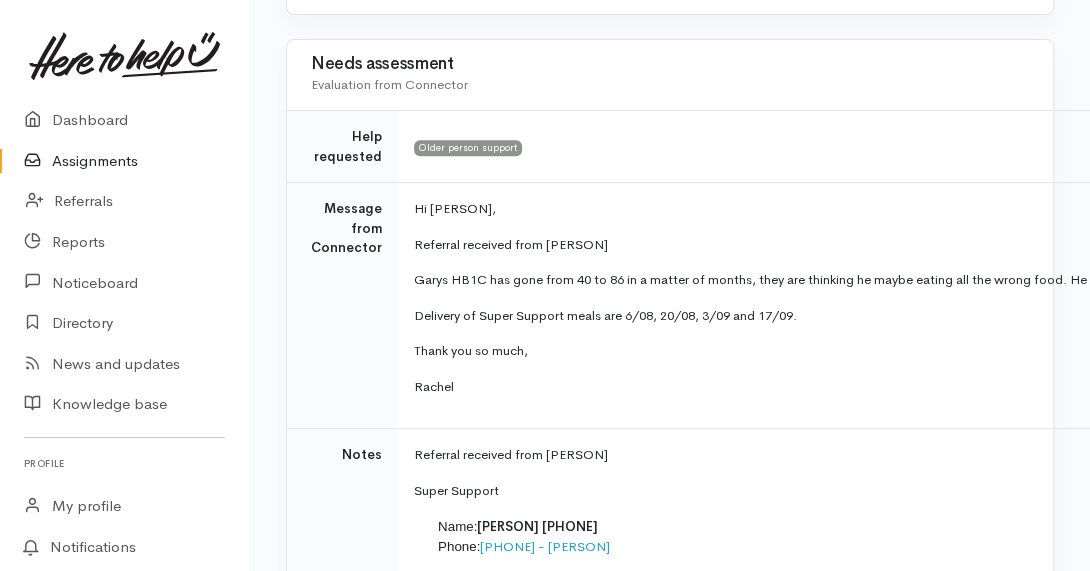 scroll, scrollTop: 416, scrollLeft: 0, axis: vertical 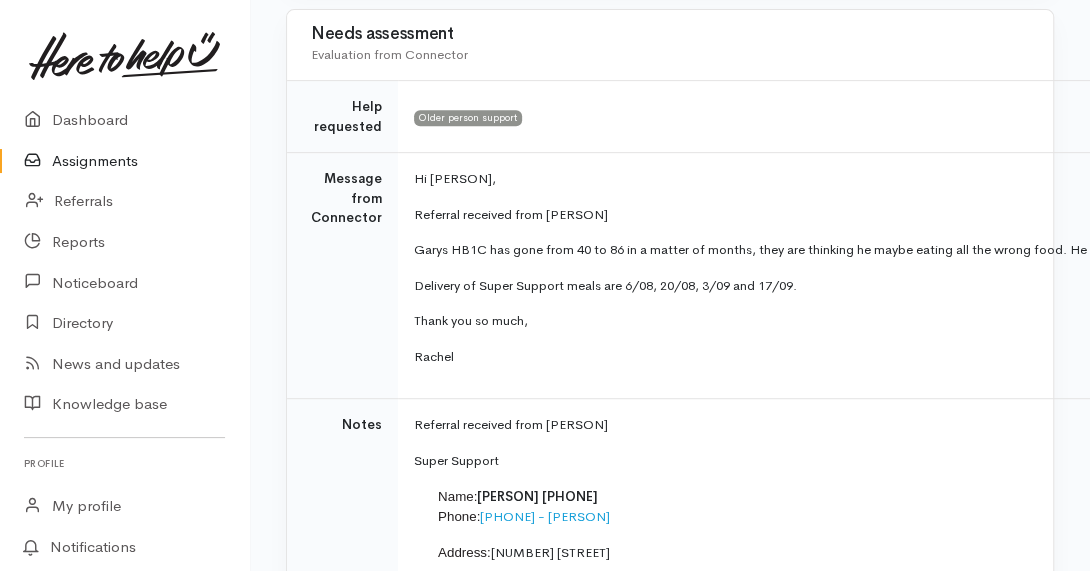 click on "Needs assessment
Evaluation from Connector
Help requested
Older person support
Message from Connector
Hi Melissa, Referral received from Clare Paterson PHO Garys HB1C has gone from 40 to 86 in a matter of months, they are thinking he maybe eating all the wrong food. He is a single man with diabetes who has limited movement. Delivery of Super Support meals are 6/08, 20/08, 3/09 and 17/09.  Thank you so much, Rachel
Notes
Referral received from Clare Paterson PHO Super Support Name:  Gary Watkins 07 5706011 Phone:  0272551091 - Clare Address:  308 Carmichael Road Brookfield Tauranga Partner: N/A Dependents: N/A Delivery: No  Cooking facility: FULL KITCHEN
Flags" at bounding box center (670, 1040) 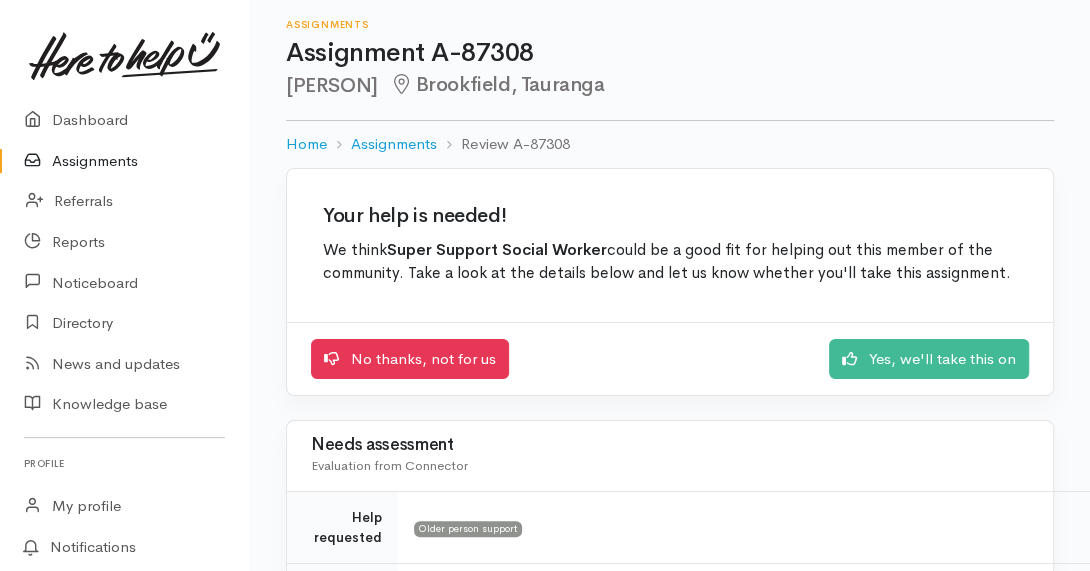 scroll, scrollTop: 0, scrollLeft: 0, axis: both 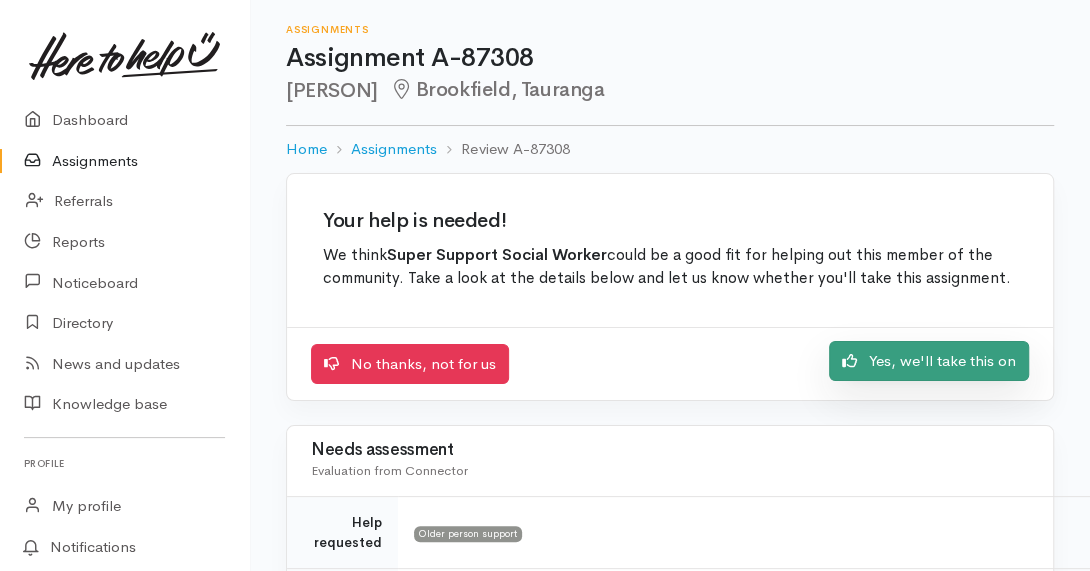 click on "Yes, we'll take this on" at bounding box center (929, 361) 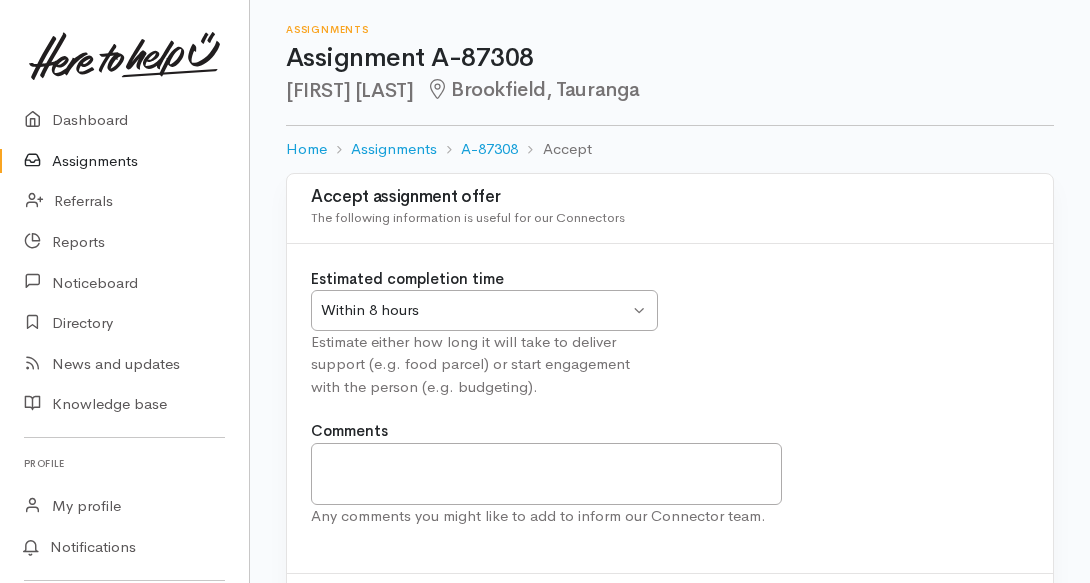 scroll, scrollTop: 0, scrollLeft: 0, axis: both 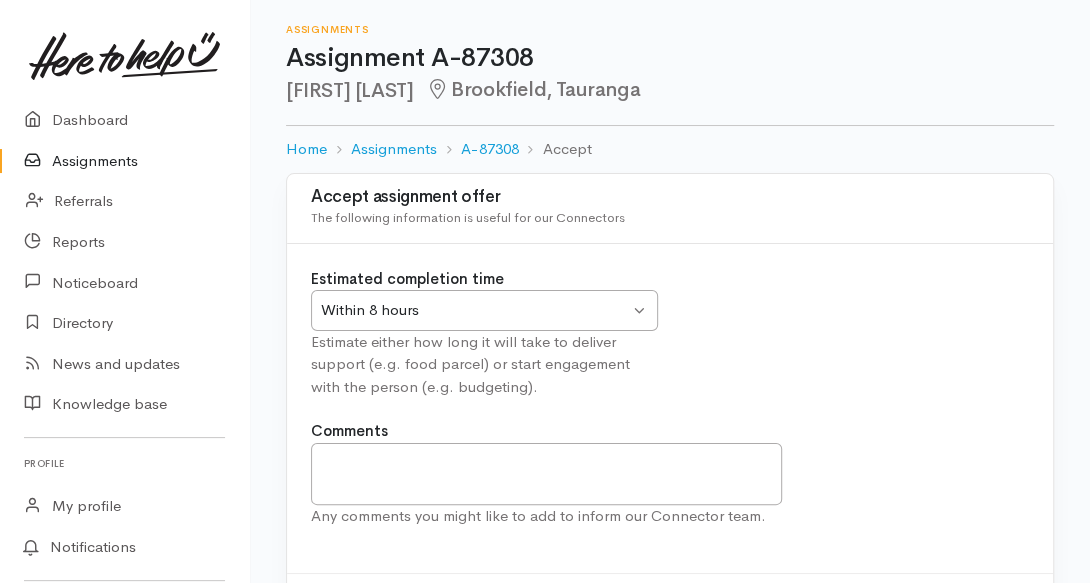 click on "Within 8 hours" at bounding box center [475, 310] 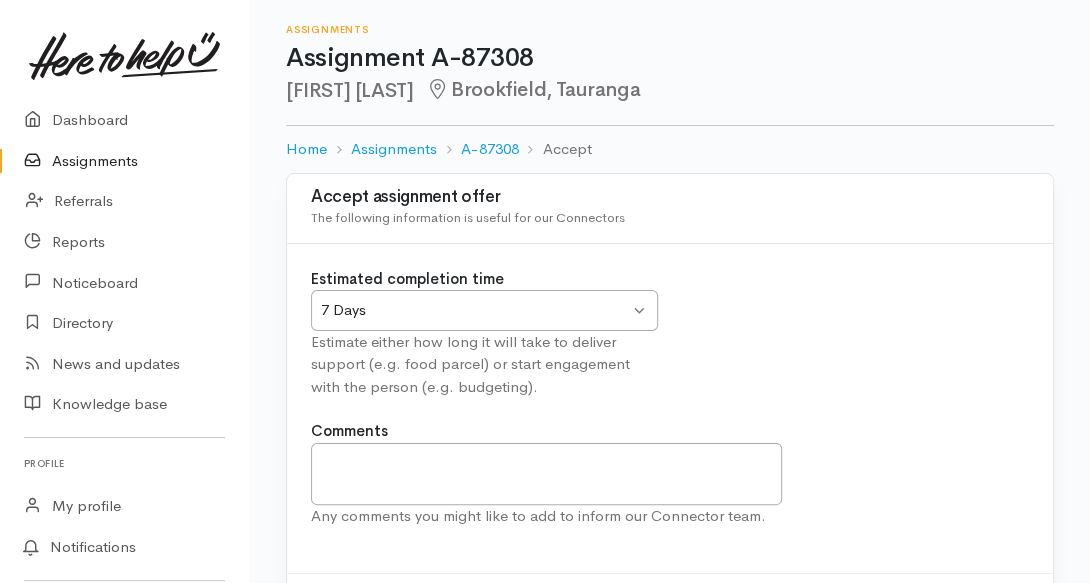click on "Accept assignment offer
The following information is useful for our Connectors
Estimated completion time
7 Days 7 Days
Within 8 hours
Within 24 hours
2 Days
3 Days
4 Days
5 Days
6 Days
7 Days
Estimate either how long it will take to deliver support (e.g. food parcel) or start engagement with the person (e.g. budgeting).
Comments Cancel Save" at bounding box center [670, 410] 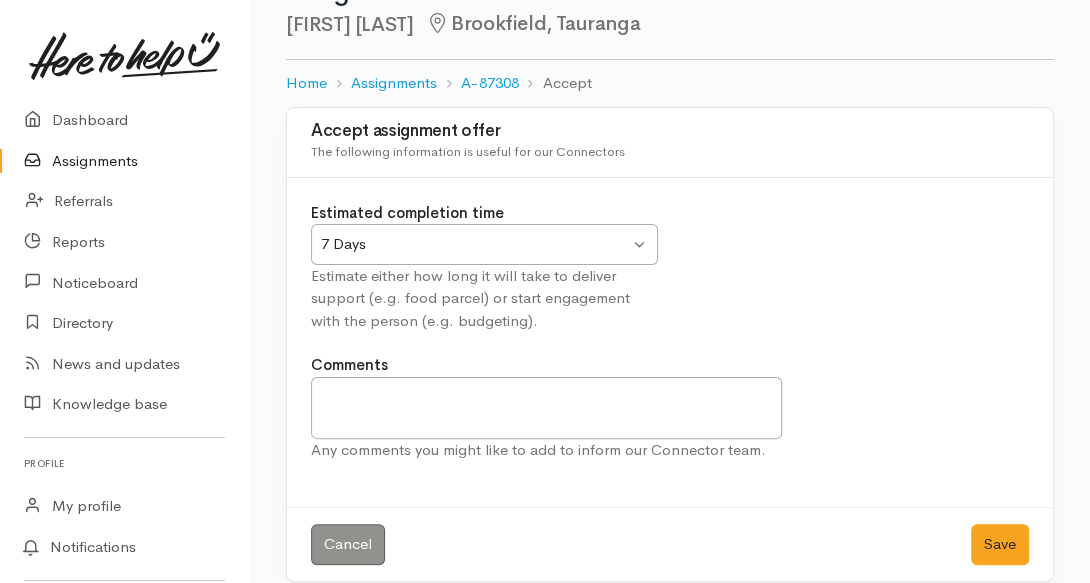 scroll, scrollTop: 85, scrollLeft: 0, axis: vertical 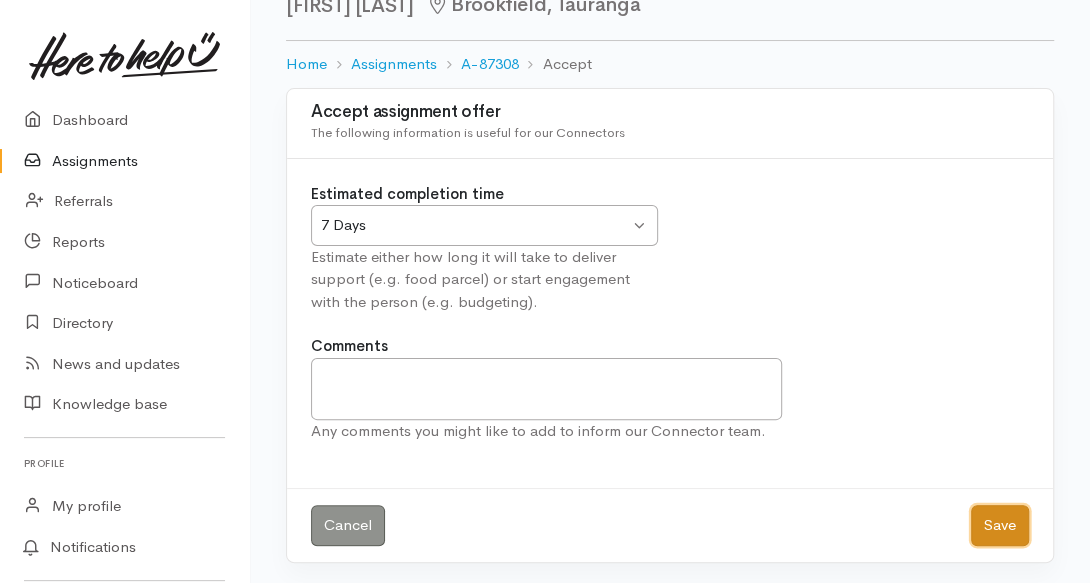 click on "Save" at bounding box center [1000, 525] 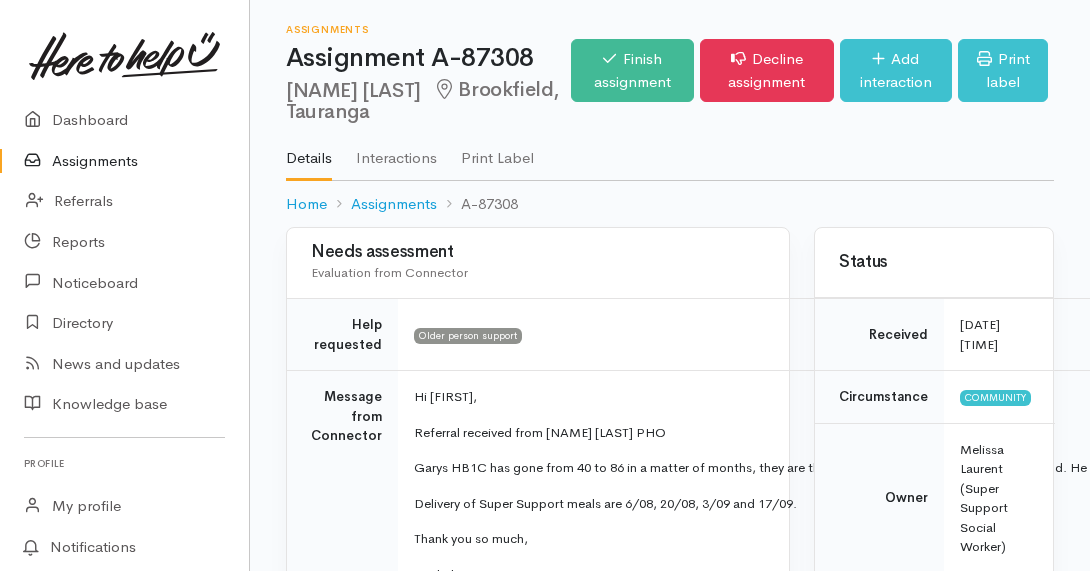 scroll, scrollTop: 0, scrollLeft: 0, axis: both 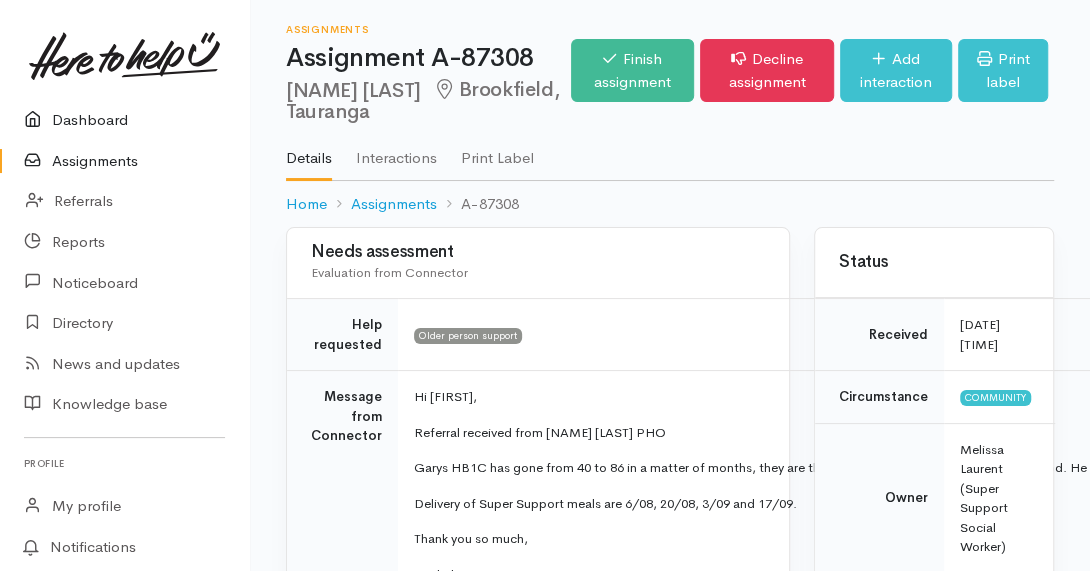 click on "Dashboard" at bounding box center [124, 120] 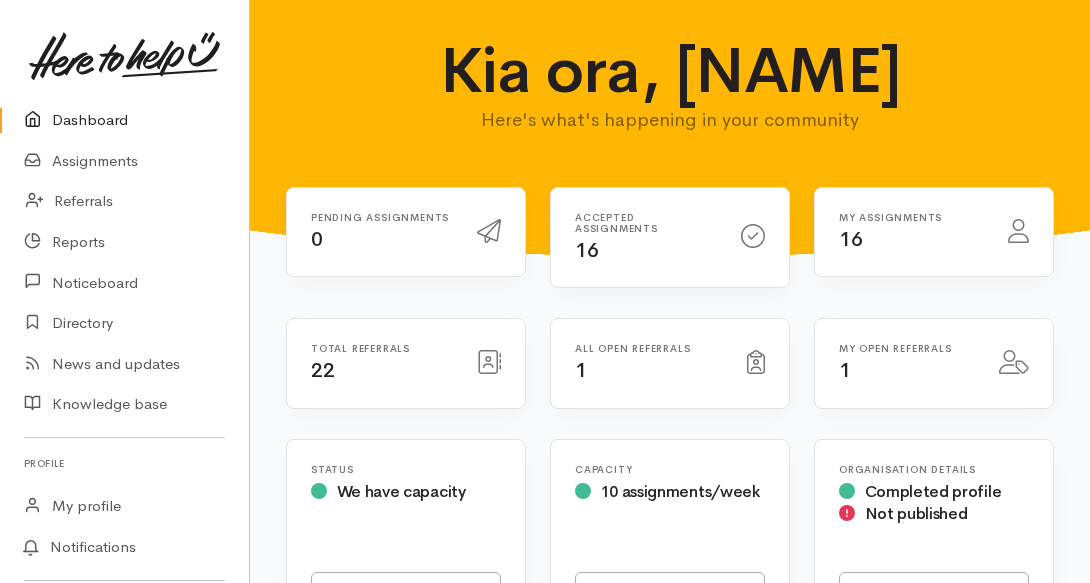 scroll, scrollTop: 0, scrollLeft: 0, axis: both 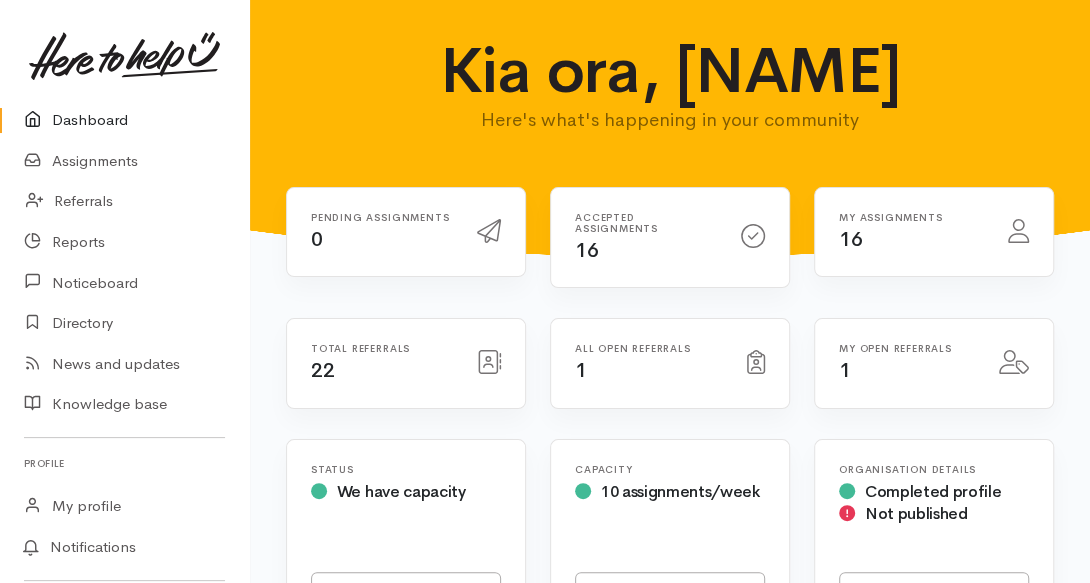 click on "Pending assignments
0
Accepted assignments
16
16" at bounding box center (670, 1706) 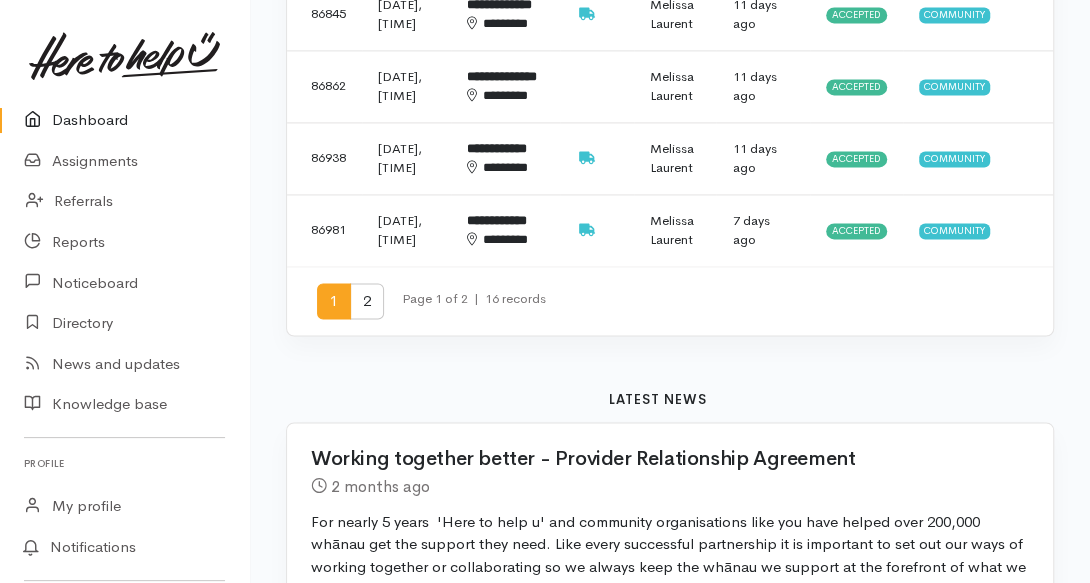 scroll, scrollTop: 1472, scrollLeft: 0, axis: vertical 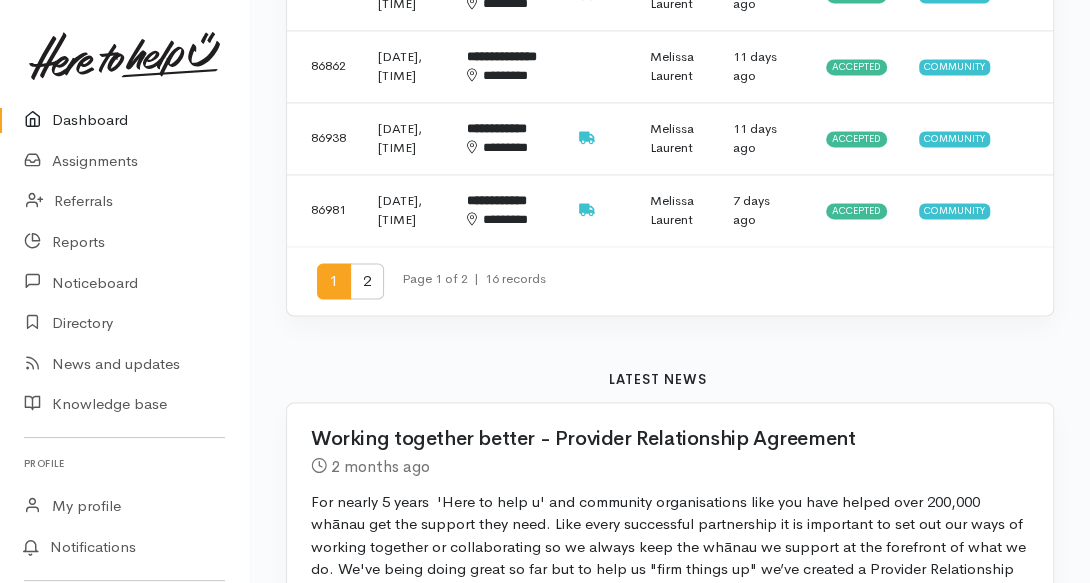 click on "Pending assignments
0
Accepted assignments
16
16" at bounding box center [670, 234] 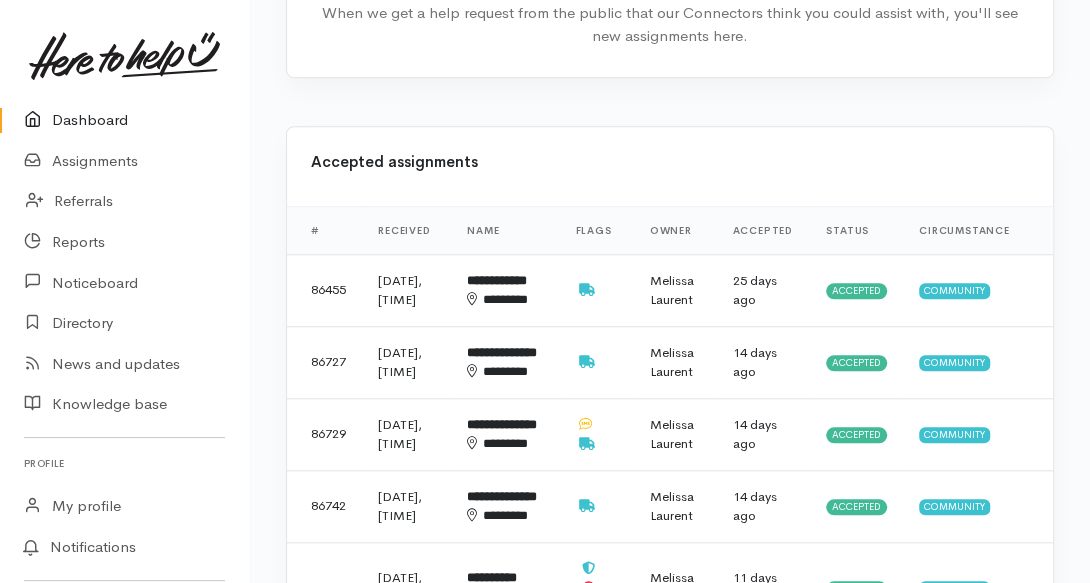 scroll, scrollTop: 704, scrollLeft: 0, axis: vertical 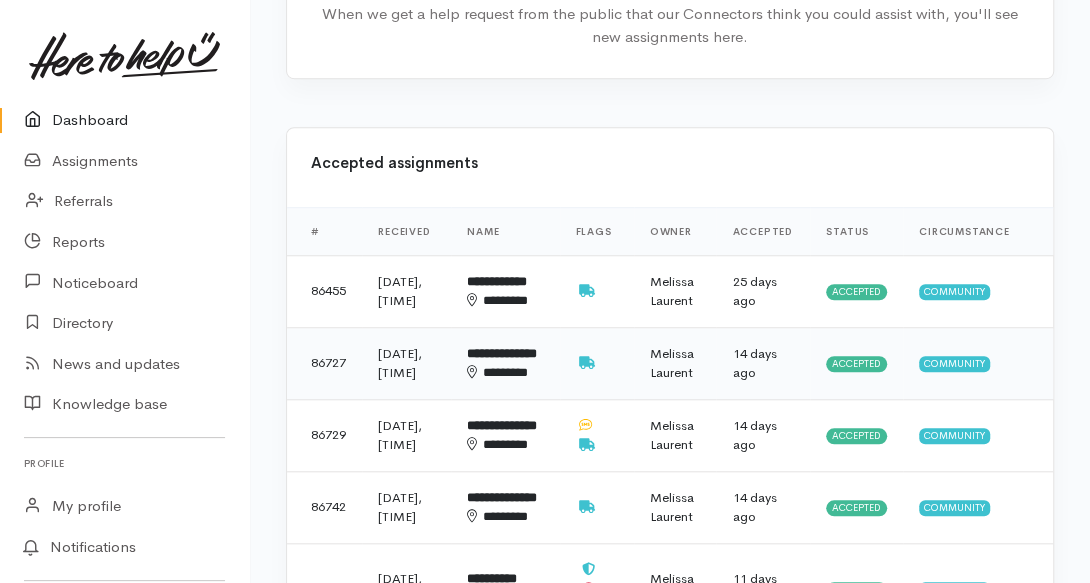 click on "**********" at bounding box center [502, 353] 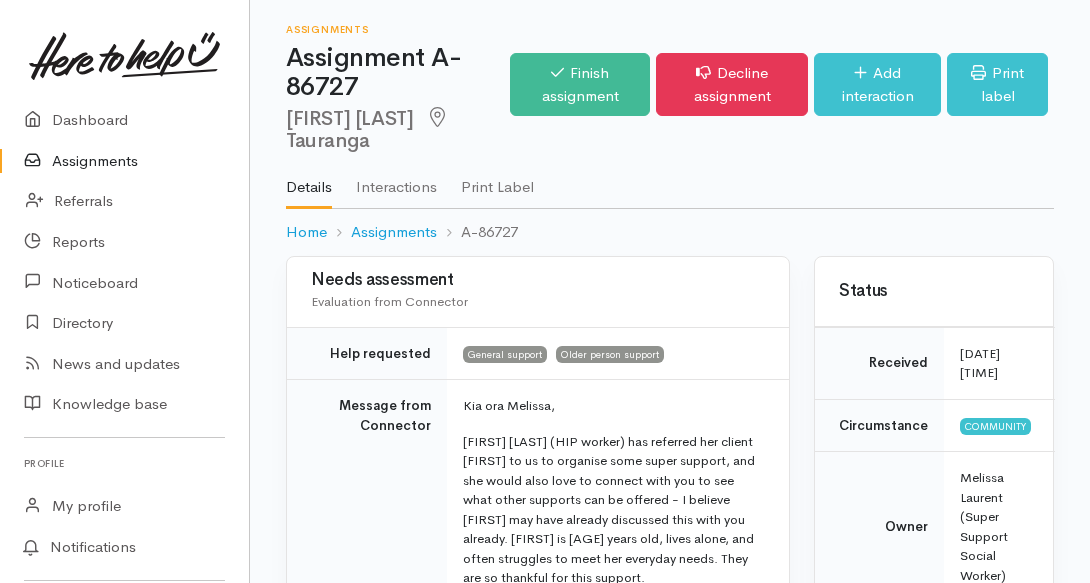 scroll, scrollTop: 0, scrollLeft: 0, axis: both 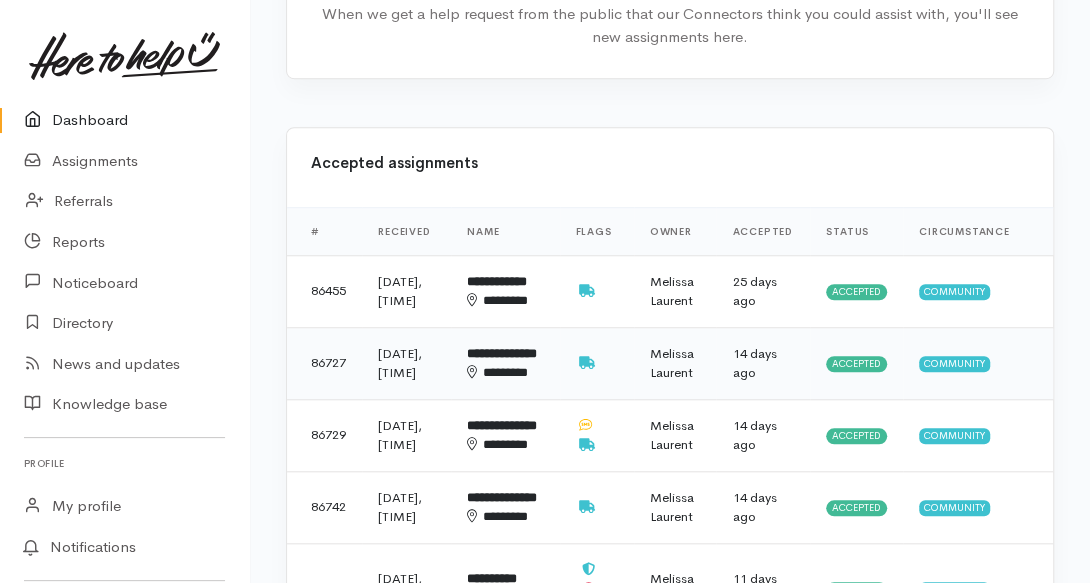 click on "**********" at bounding box center (505, 363) 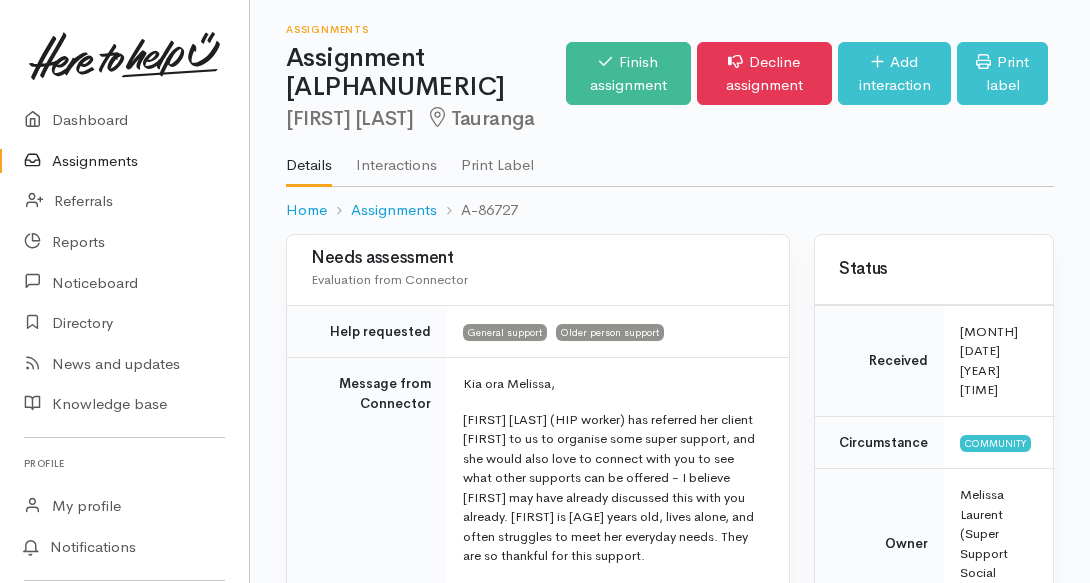 scroll, scrollTop: 0, scrollLeft: 0, axis: both 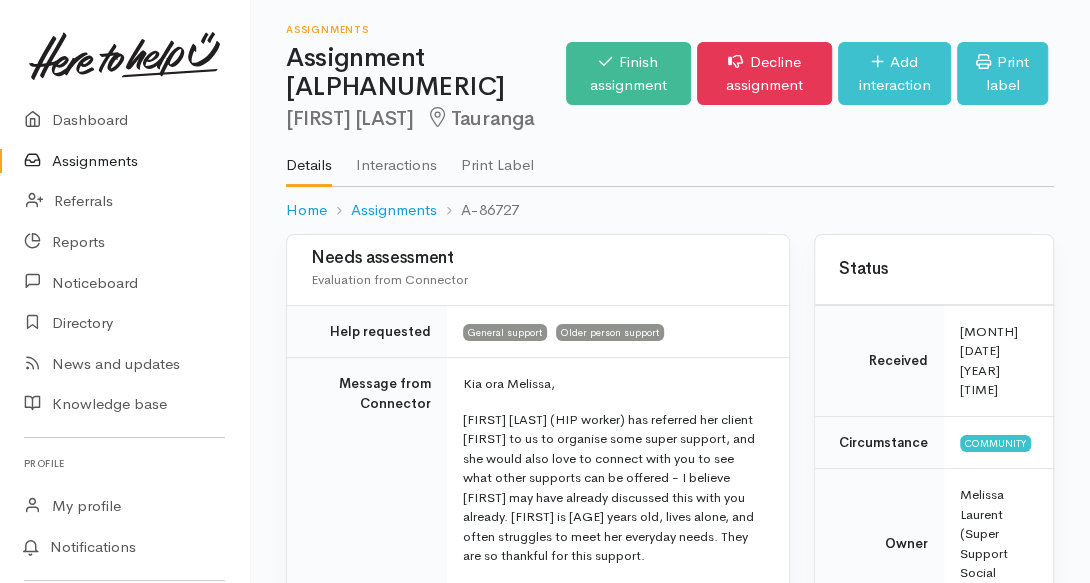 click on "Needs assessment
Evaluation from Connector
Help requested
General support
Older person support
Message from Connector
Kia ora [FIRST],  [FIRST] [LAST] (HIP worker) has referred her client [FIRST] to us to organise some super support, and she would also love to connect with you to see what other supports can be offered - I believe [FIRST] may have already discussed this with you already. [FIRST] is [AGE] years old, lives alone, and often struggles to meet her everyday needs. They are so thankful for this support.  4 x SS deliveries have been organised for the following dates: [DAY] [DATE]/[MONTH] [DAY] [DATE]/[MONTH] [DAY] [DATE]/[MONTH] [DAY] [DATE]/[MONTH] [FIRST]'s (HIP) number: [PHONE] Ngā mihi nui, [FIRST]
Notes" at bounding box center [538, 1443] 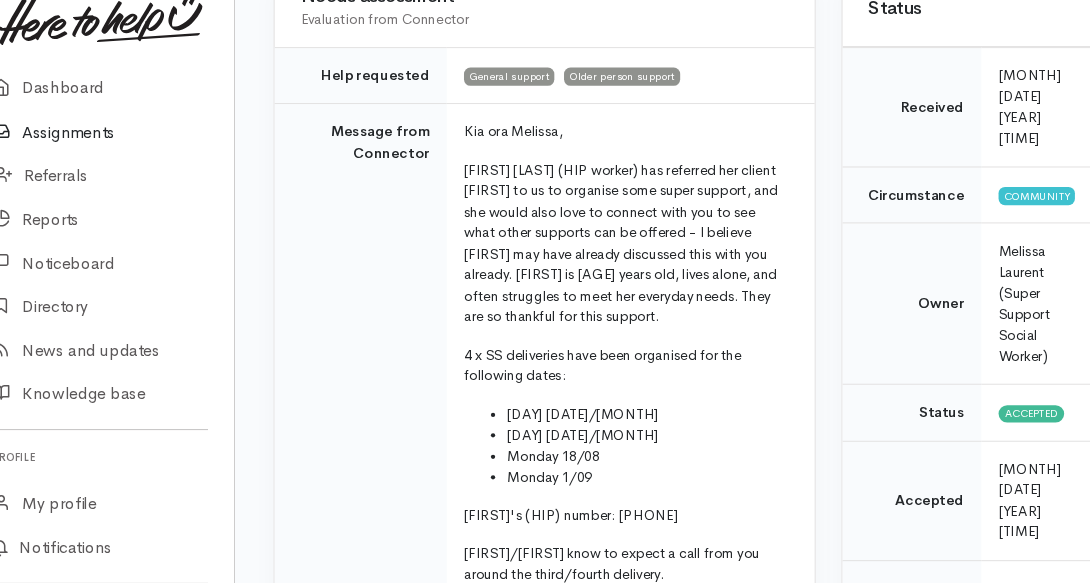 scroll, scrollTop: 224, scrollLeft: 0, axis: vertical 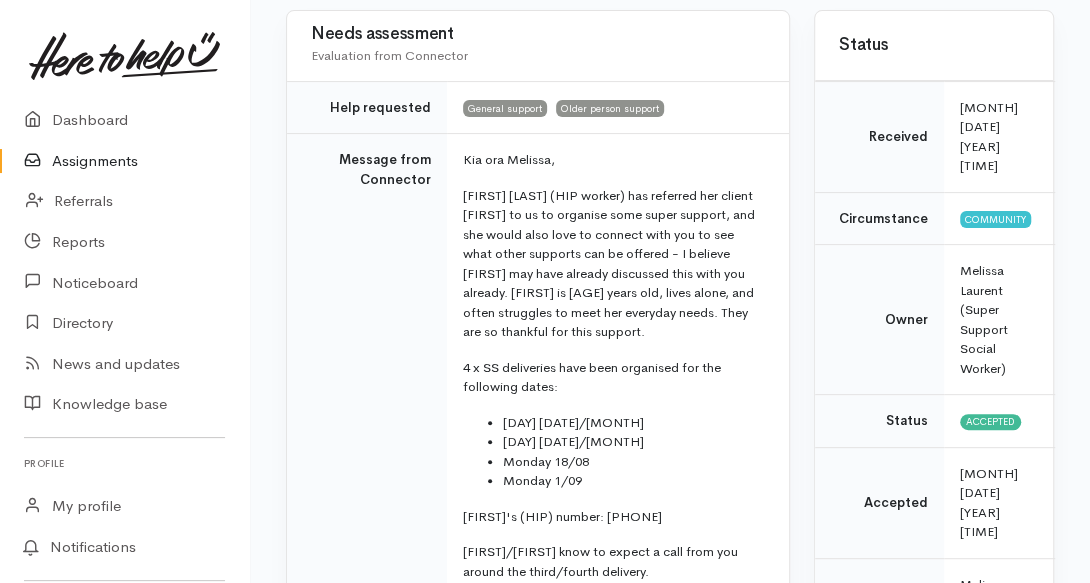 click on "Message from Connector" at bounding box center (367, 401) 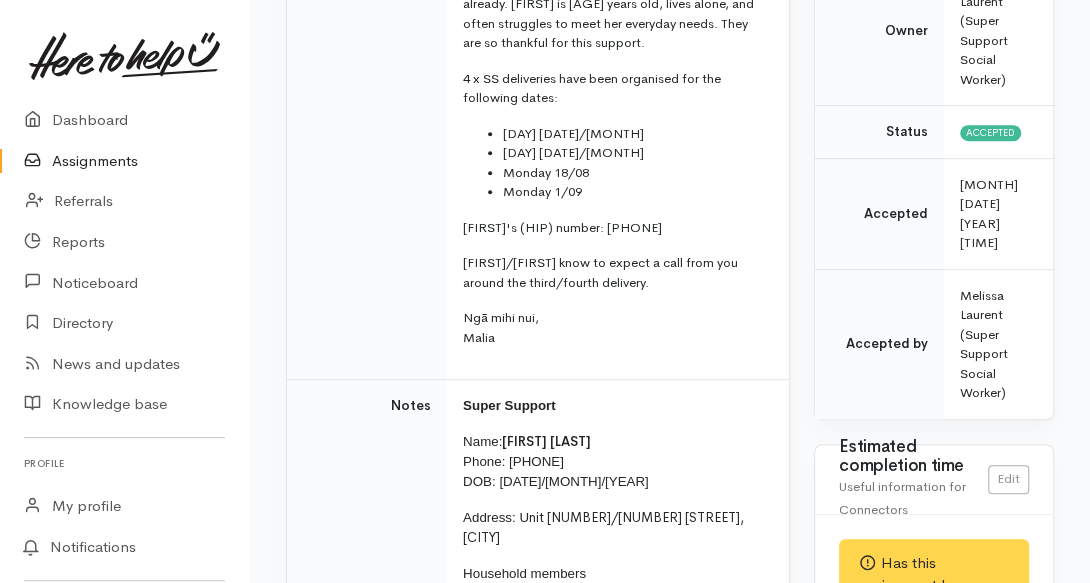 scroll, scrollTop: 512, scrollLeft: 0, axis: vertical 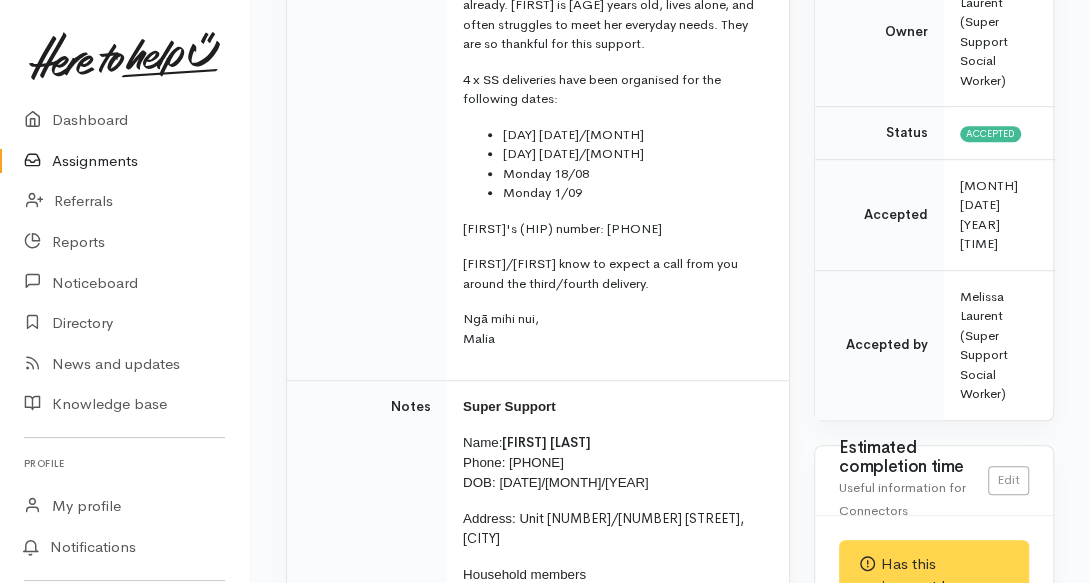 drag, startPoint x: 585, startPoint y: 481, endPoint x: 509, endPoint y: 481, distance: 76 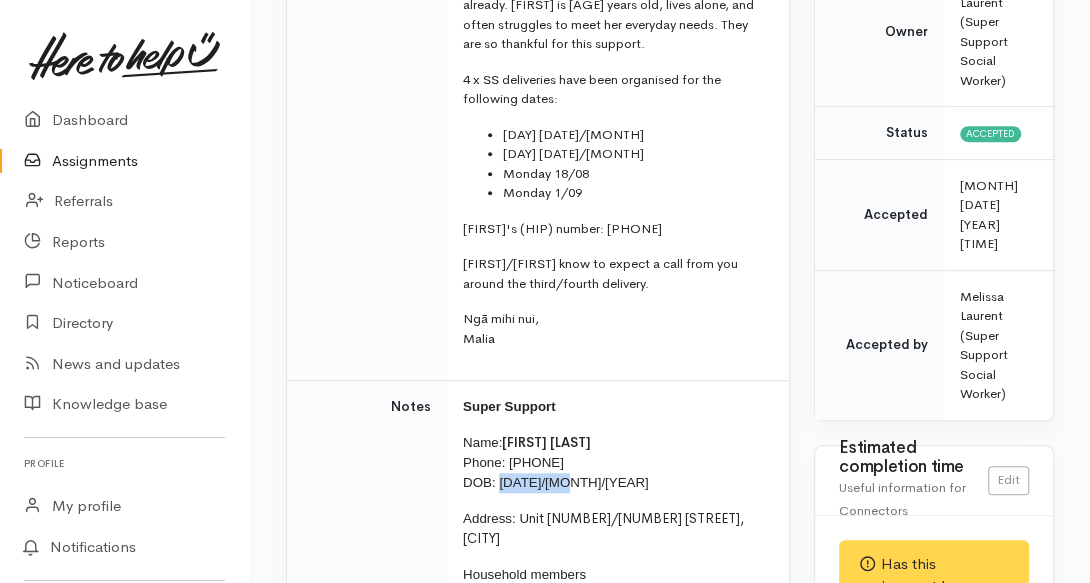 drag, startPoint x: 567, startPoint y: 503, endPoint x: 500, endPoint y: 504, distance: 67.00746 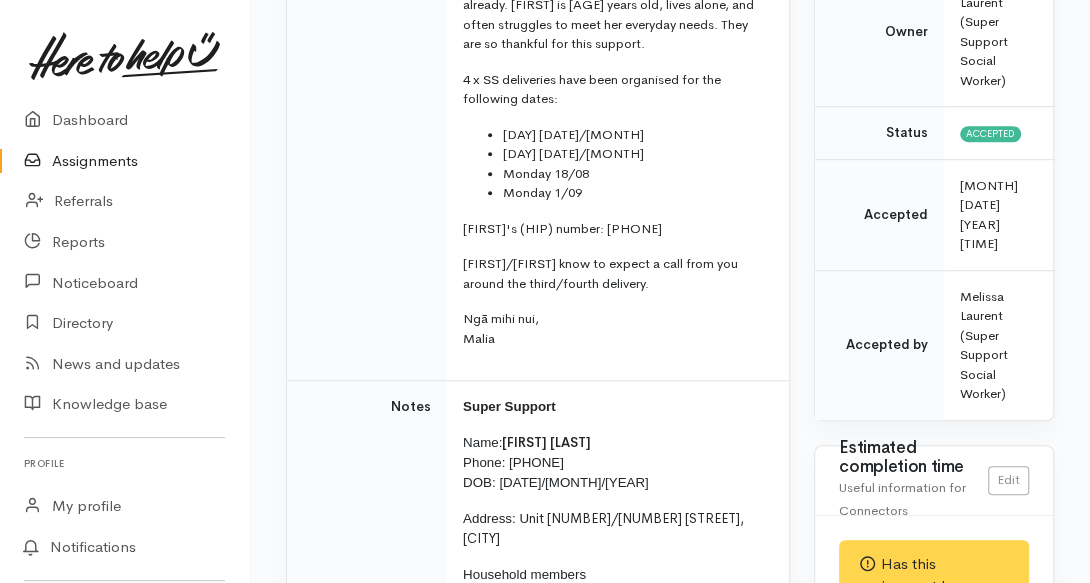 click on "Notes" at bounding box center (367, 595) 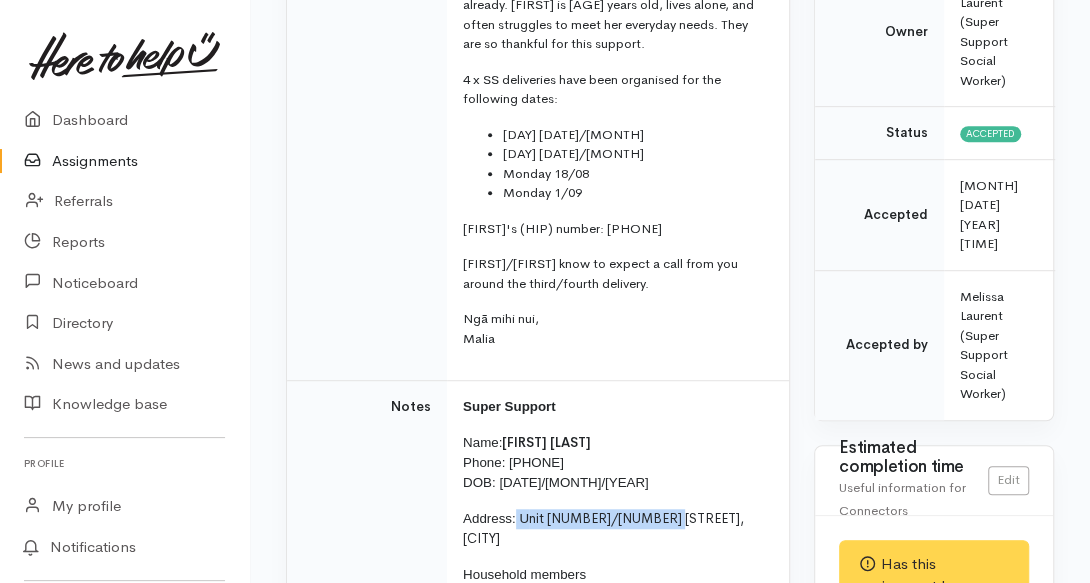 drag, startPoint x: 516, startPoint y: 534, endPoint x: 668, endPoint y: 534, distance: 152 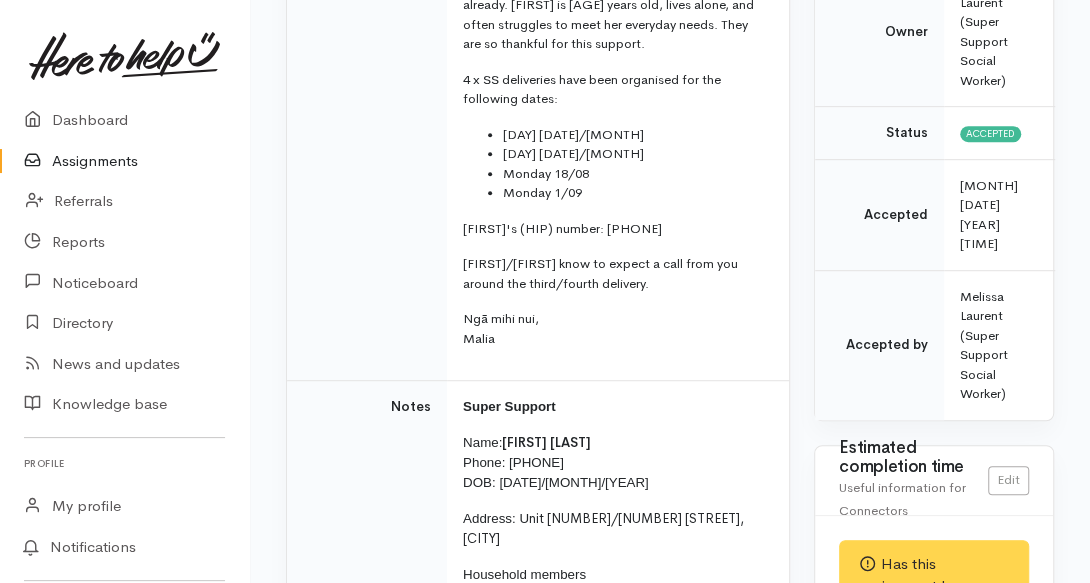click on "Notes" at bounding box center (367, 595) 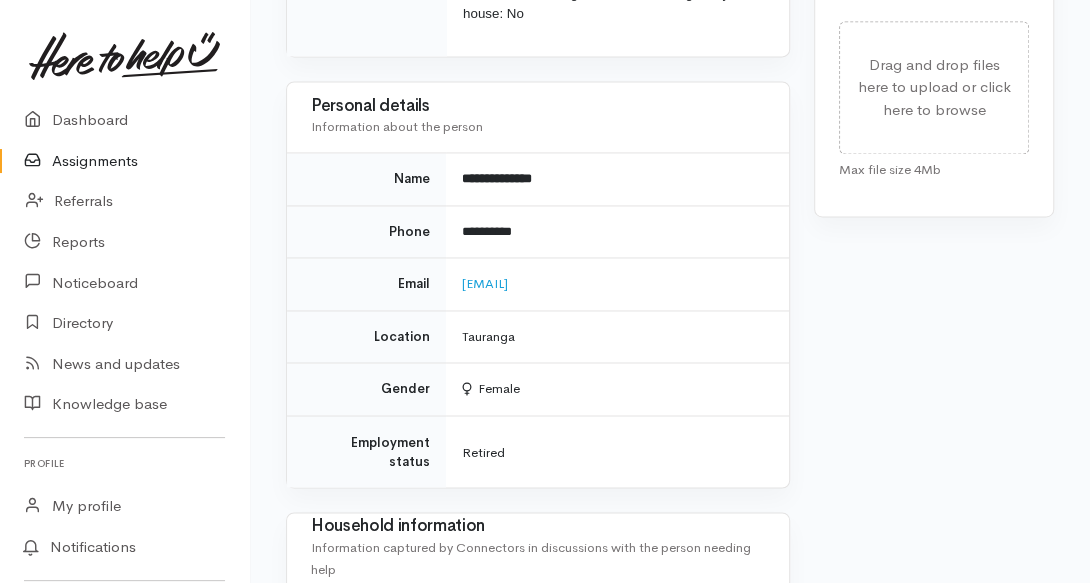 scroll, scrollTop: 1536, scrollLeft: 0, axis: vertical 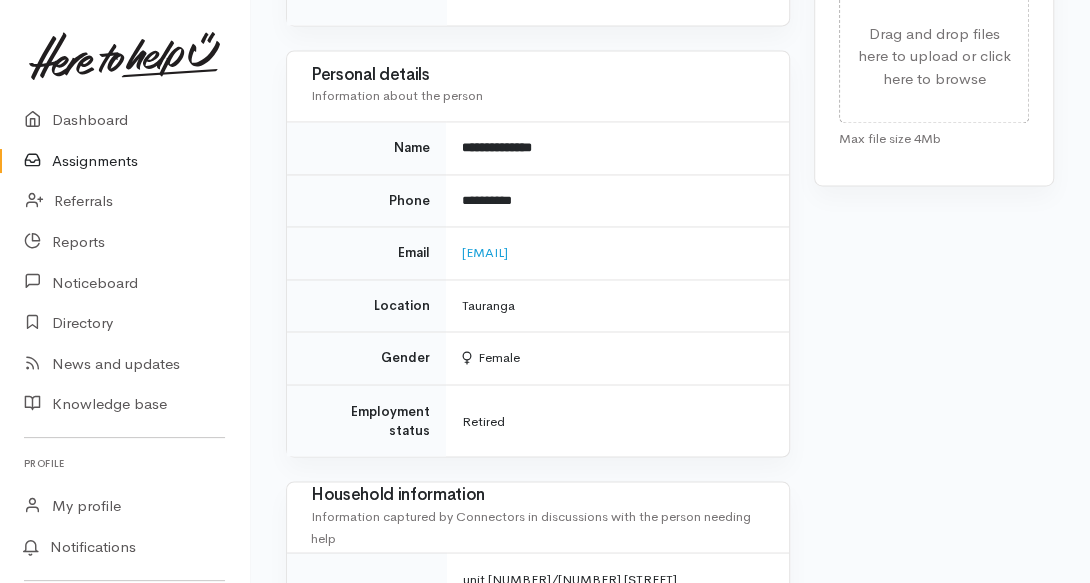 drag, startPoint x: 668, startPoint y: 293, endPoint x: 450, endPoint y: 295, distance: 218.00917 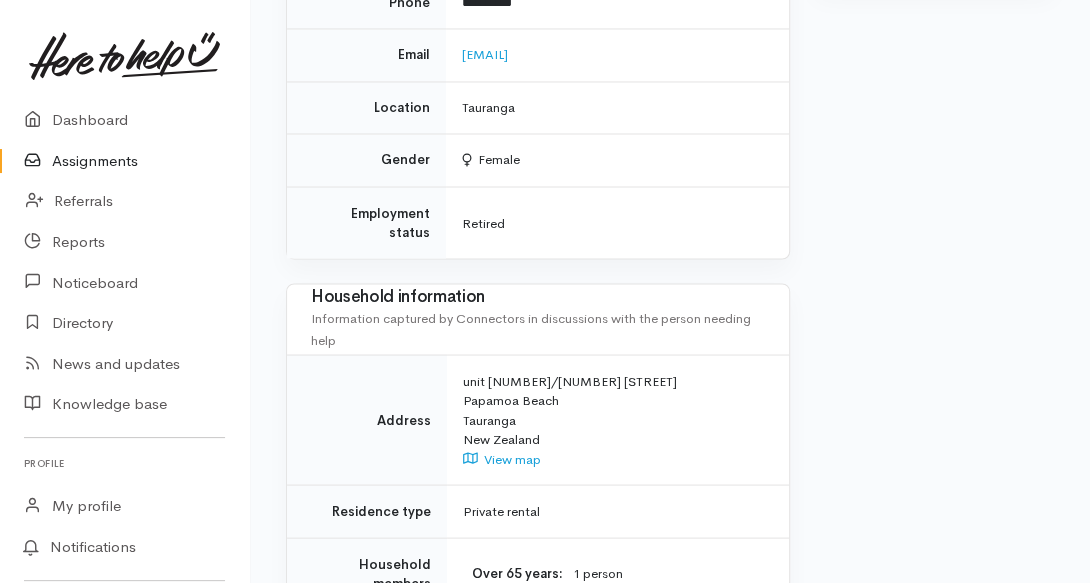 scroll, scrollTop: 1760, scrollLeft: 0, axis: vertical 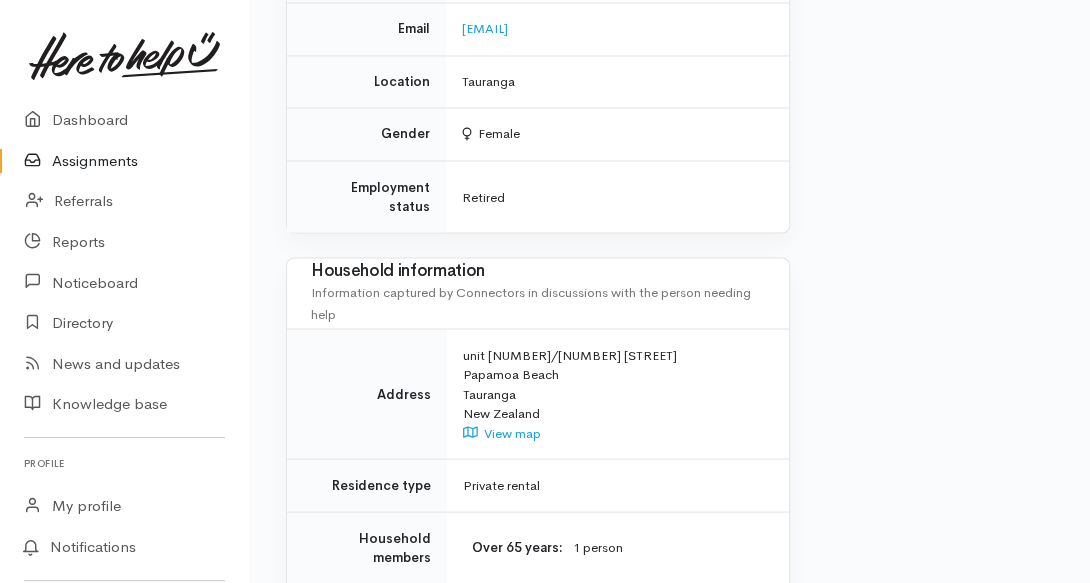 click on "Needs assessment
Evaluation from Connector
Help requested
General support
Older person support
Message from Connector
Kia ora Melissa,  Charlotte Hind (HIP worker) has referred her client Janice to us to organise some super support, and she would also love to connect with you to see what other supports can be offered - I believe Charlotte may have already discussed this with you already. Janice is 82 years old, lives alone, and often struggles to meet her everyday needs. They are so thankful for this support.  4 x SS deliveries have been organised for the following dates: Monday 21/07 Monday 04/08 Monday 18/08 Monday 1/09 Charlotte's (HIP) number: 0272530865 Ngā mihi nui, Malia" at bounding box center (670, -317) 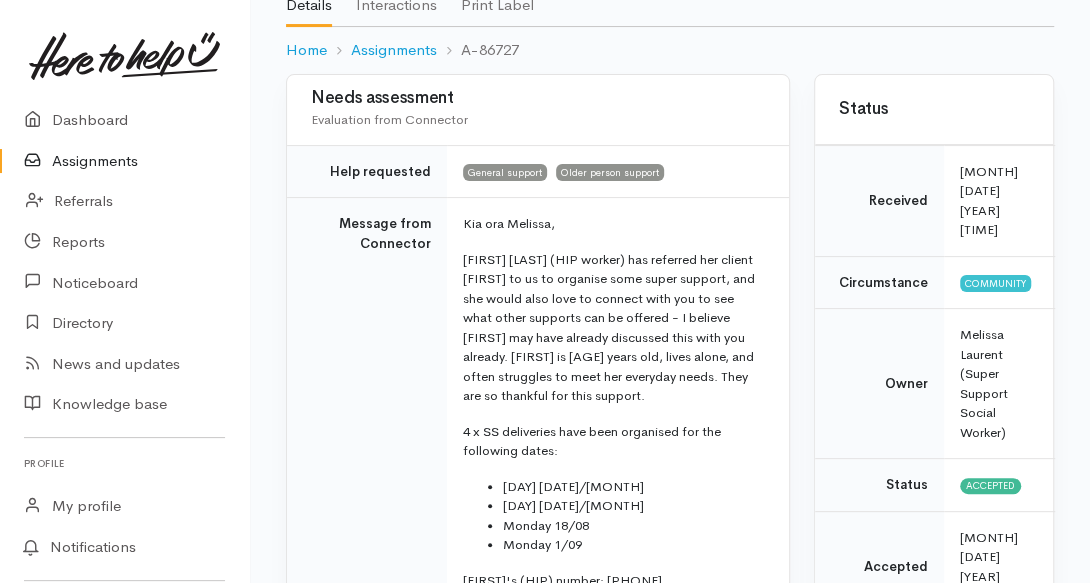 scroll, scrollTop: 192, scrollLeft: 0, axis: vertical 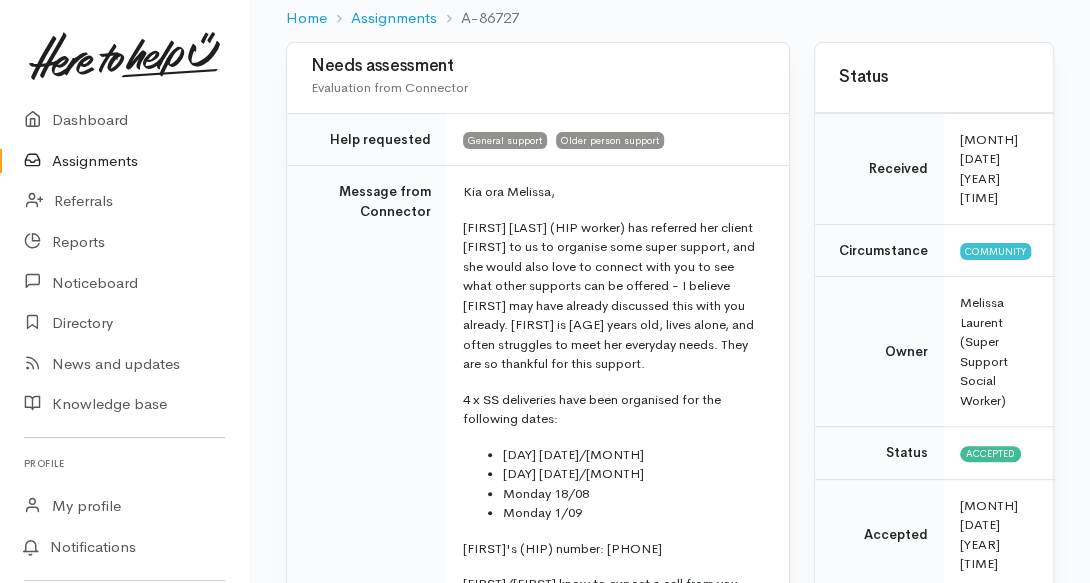 click on "Needs assessment
Evaluation from Connector
Help requested
General support
Older person support
Message from Connector
Kia ora Melissa,  Charlotte Hind (HIP worker) has referred her client Janice to us to organise some super support, and she would also love to connect with you to see what other supports can be offered - I believe Charlotte may have already discussed this with you already. Janice is 82 years old, lives alone, and often struggles to meet her everyday needs. They are so thankful for this support.  4 x SS deliveries have been organised for the following dates: Monday 21/07 Monday 04/08 Monday 18/08 Monday 1/09 Charlotte's (HIP) number: 0272530865 Ngā mihi nui, Malia
Notes" at bounding box center (538, 1251) 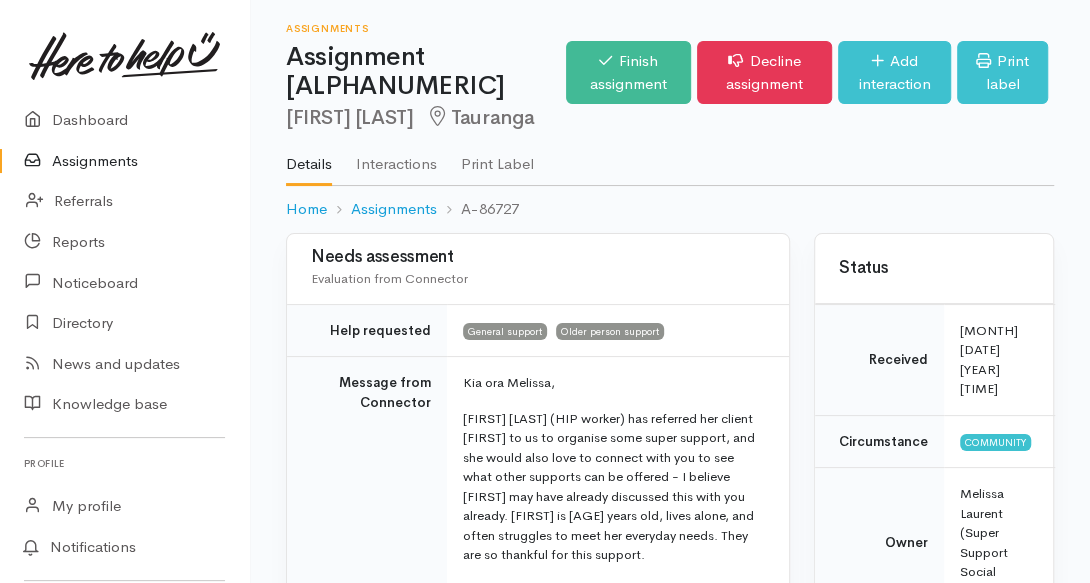 scroll, scrollTop: 0, scrollLeft: 0, axis: both 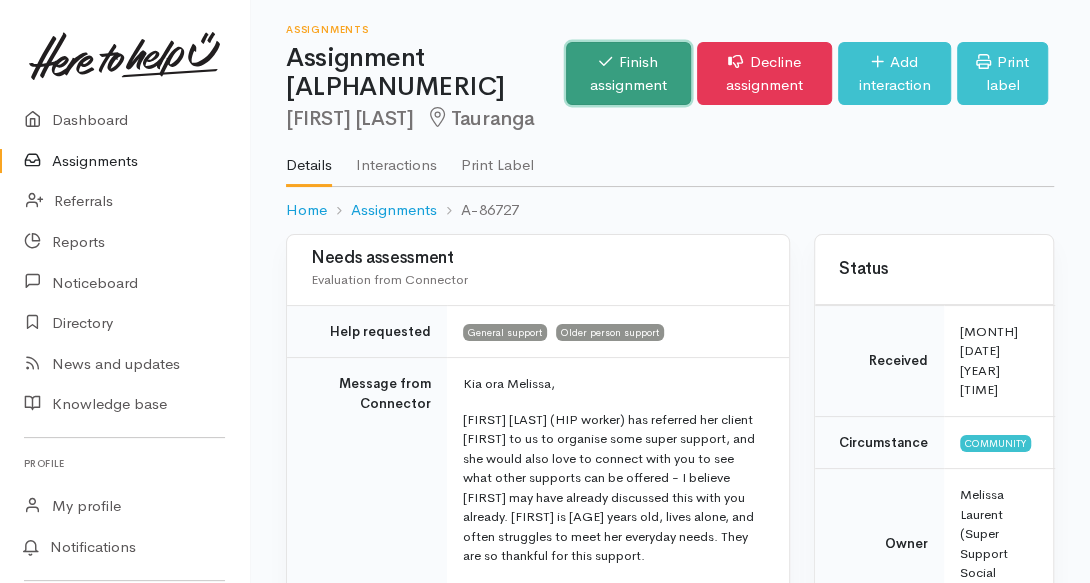 click on "Finish assignment" at bounding box center (628, 73) 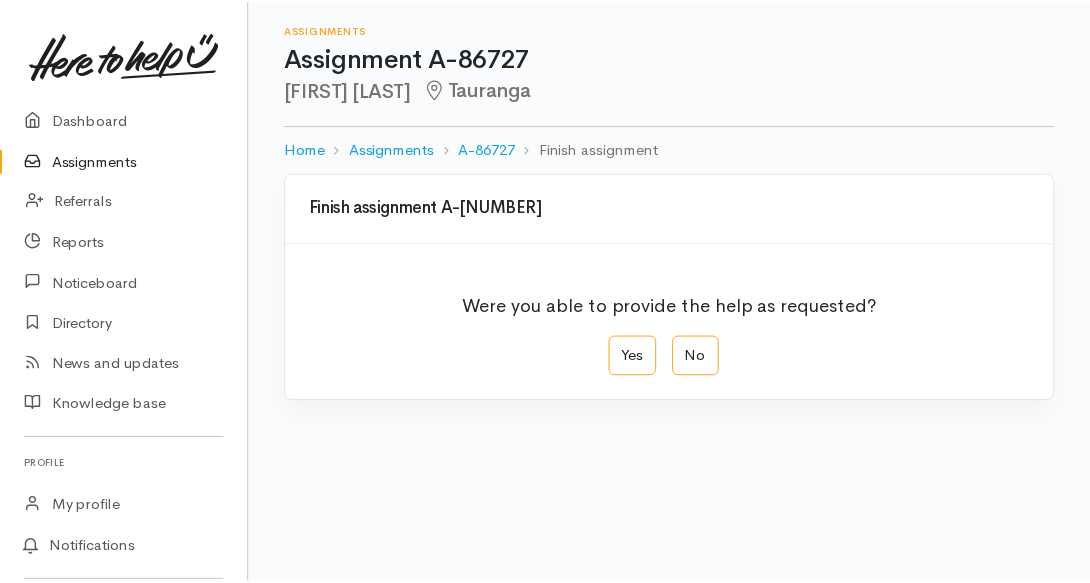 scroll, scrollTop: 0, scrollLeft: 0, axis: both 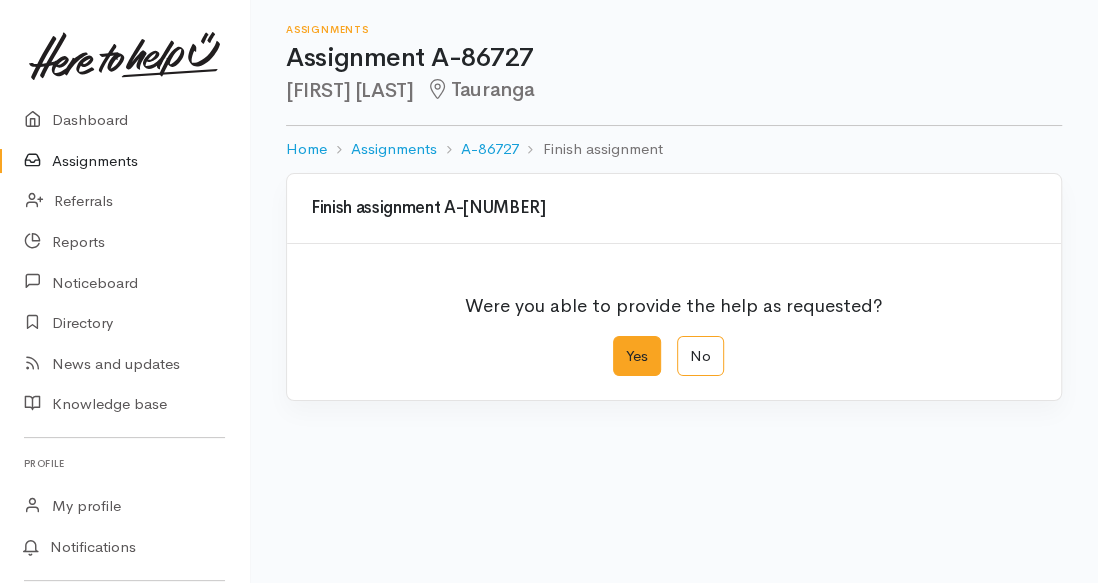 click on "Yes" at bounding box center [637, 356] 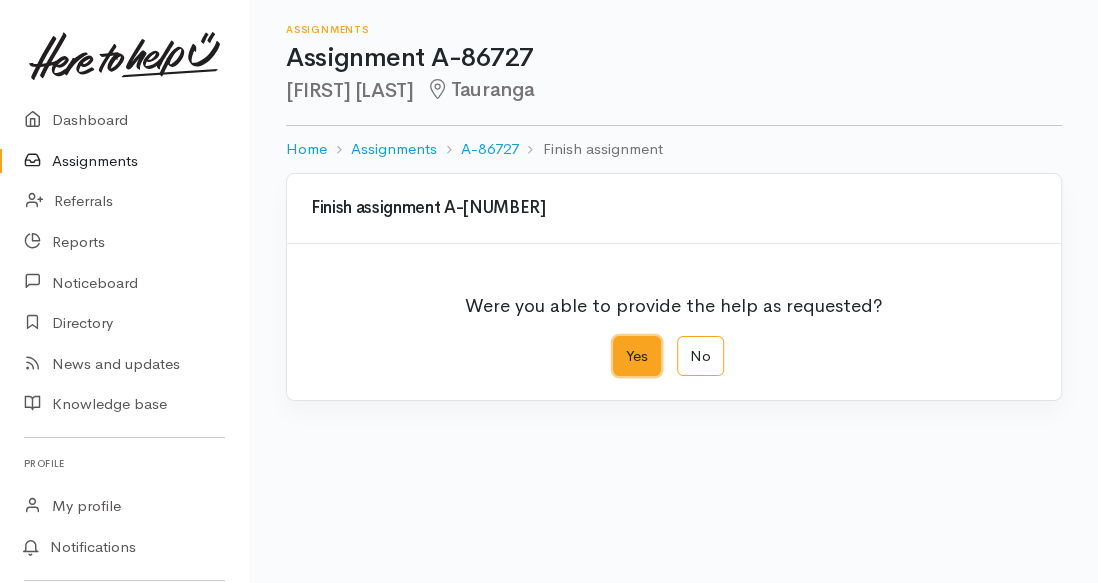 click on "Yes" at bounding box center (619, 342) 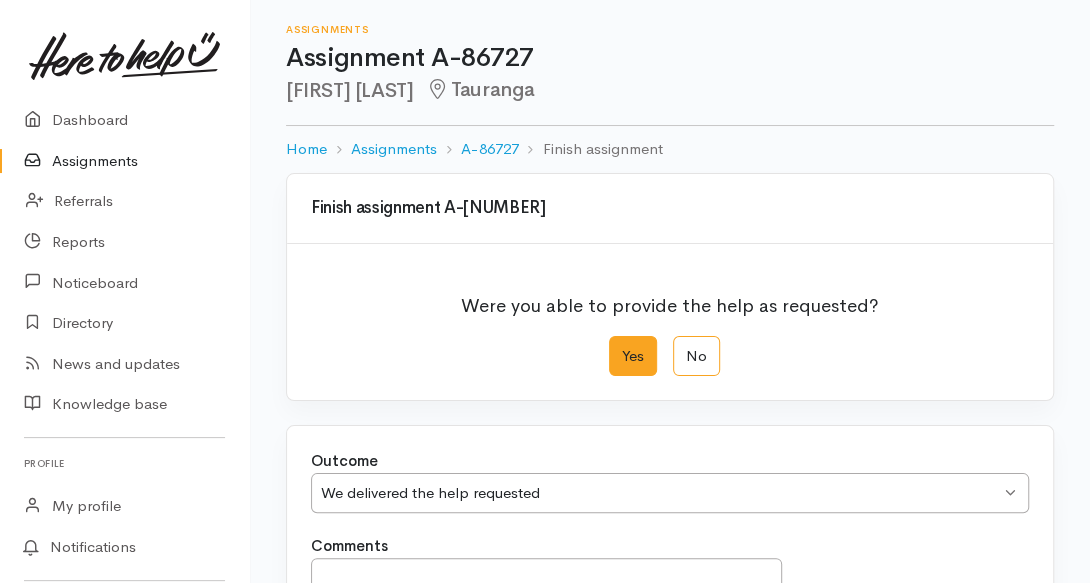 click on "Finish assignment A-86727
Were you able to provide the help as requested?
Yes
No
Outcome
We delivered the help requested We delivered the help requested
We delivered the help requested
We delivered the help requested and will continue delivering services directly to person/household
Outcome Comments" at bounding box center [670, 510] 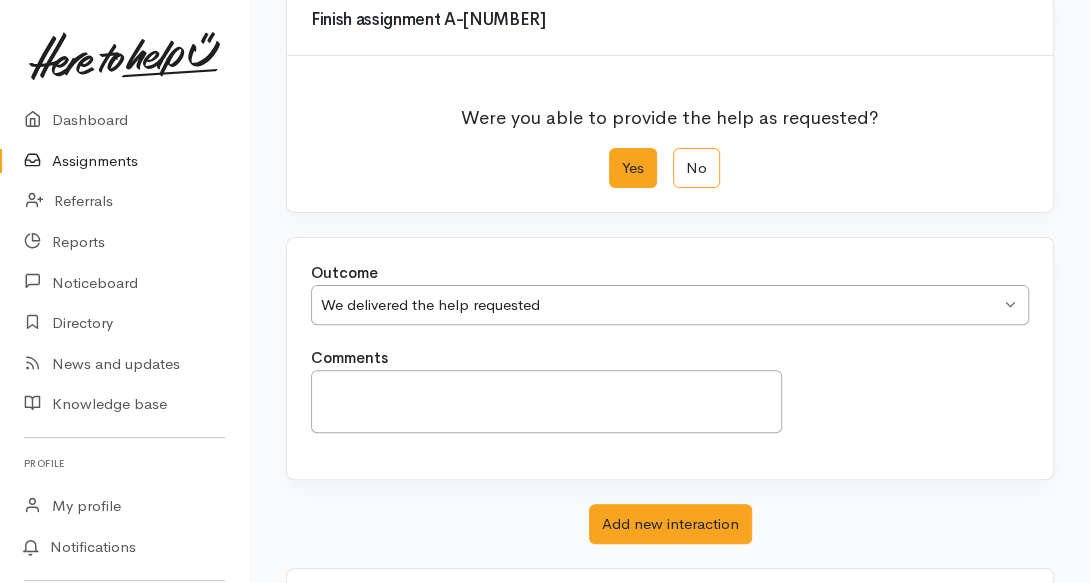 scroll, scrollTop: 224, scrollLeft: 0, axis: vertical 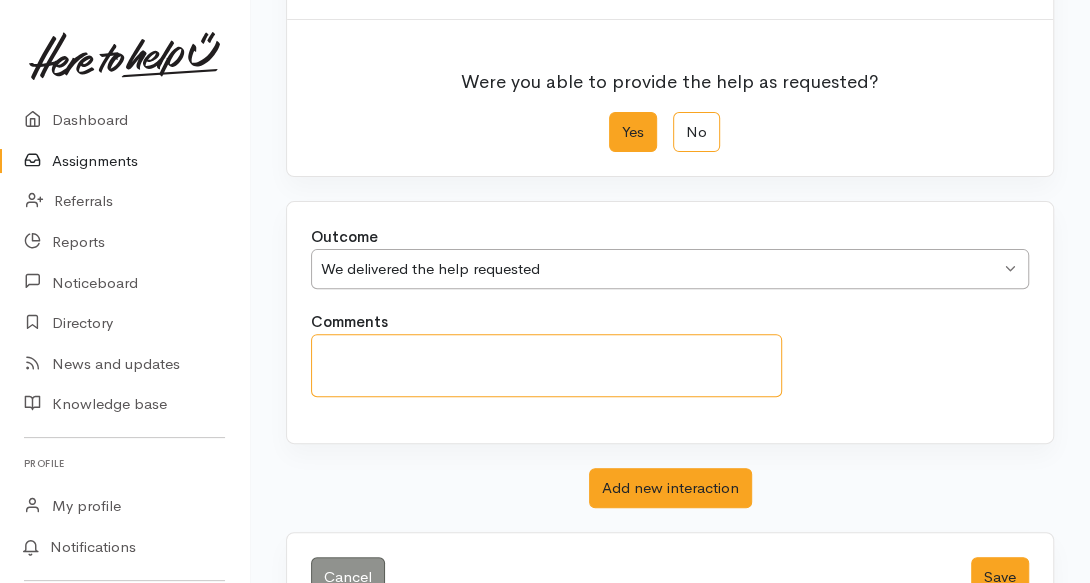 click on "Comments" at bounding box center [546, 365] 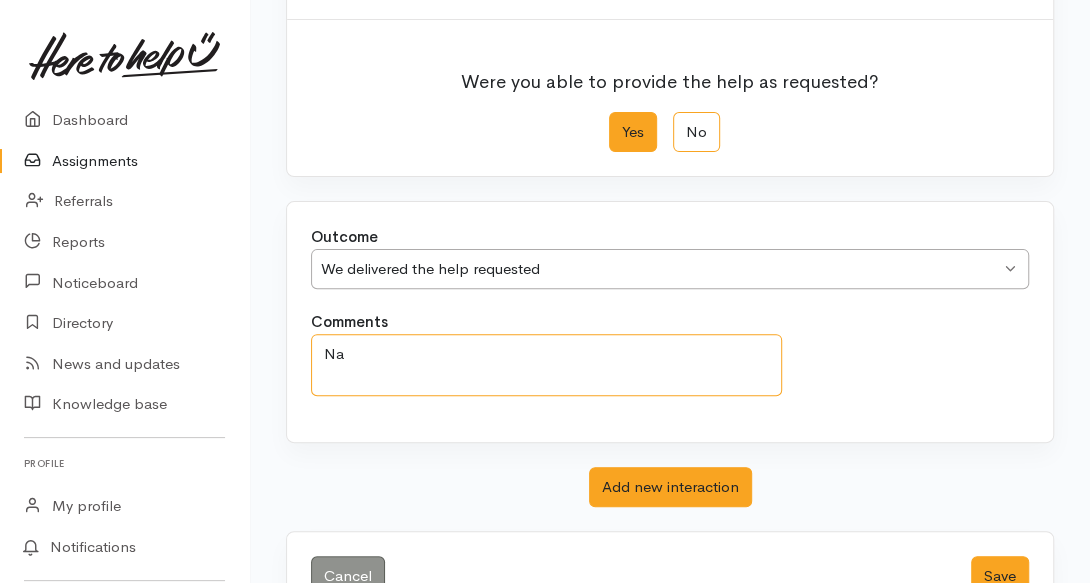 type on "N" 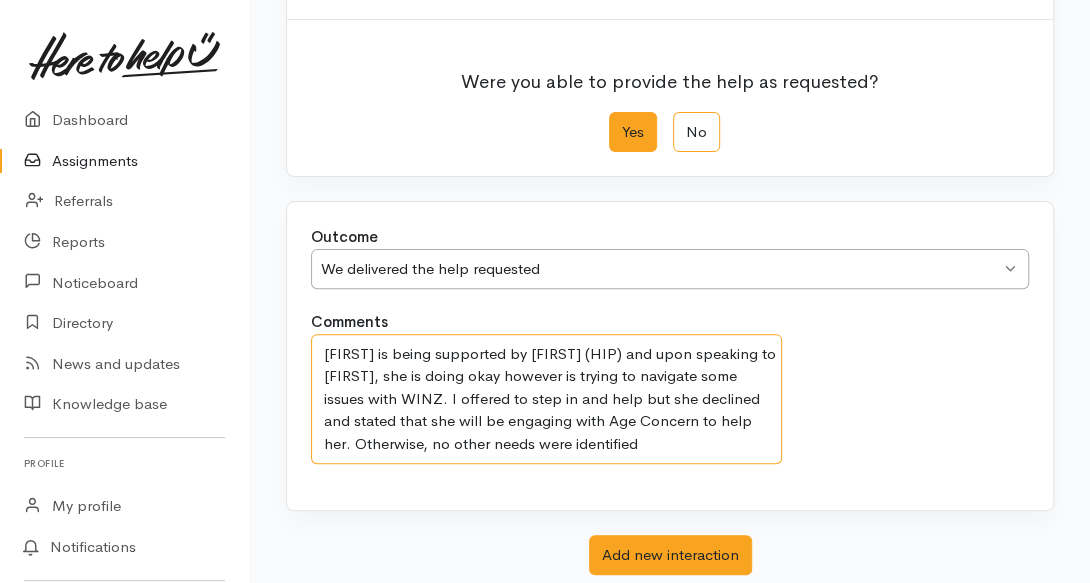 type on "[FIRST] is being supported by [FIRST] (HIP) and upon speaking to [FIRST], she is doing okay however is trying to navigate some issues with WINZ. I offered to step in and help but she declined and stated that she will be engaging with Age Concern to help her. Otherwise, no other needs were identified" 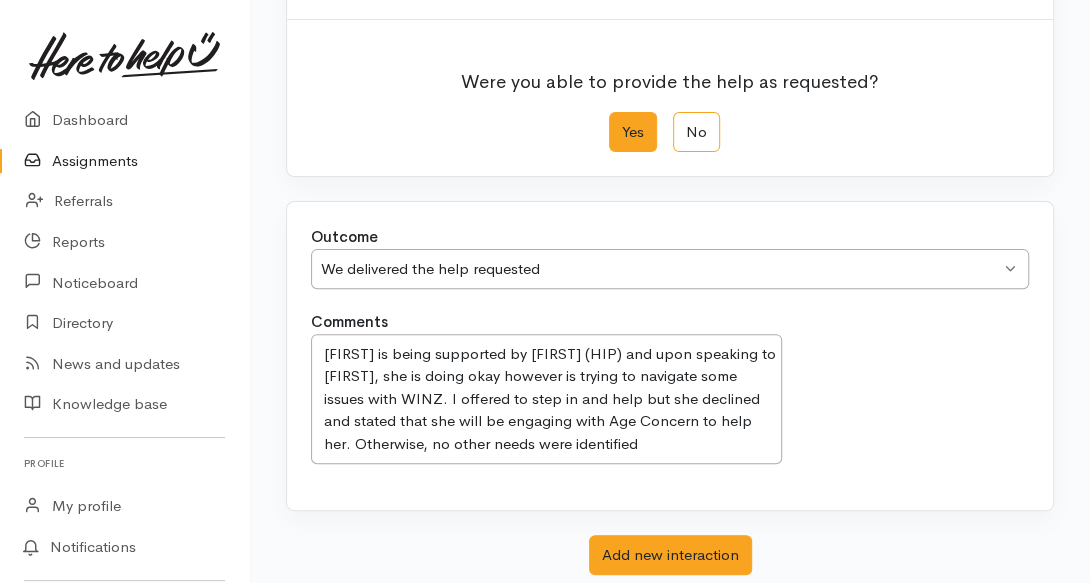click on "Finish assignment A-86727
Were you able to provide the help as requested?
Yes
No
Outcome
We delivered the help requested We delivered the help requested
We delivered the help requested
We delivered the help requested and will continue delivering services directly to person/household
Outcome Comments" at bounding box center [670, 319] 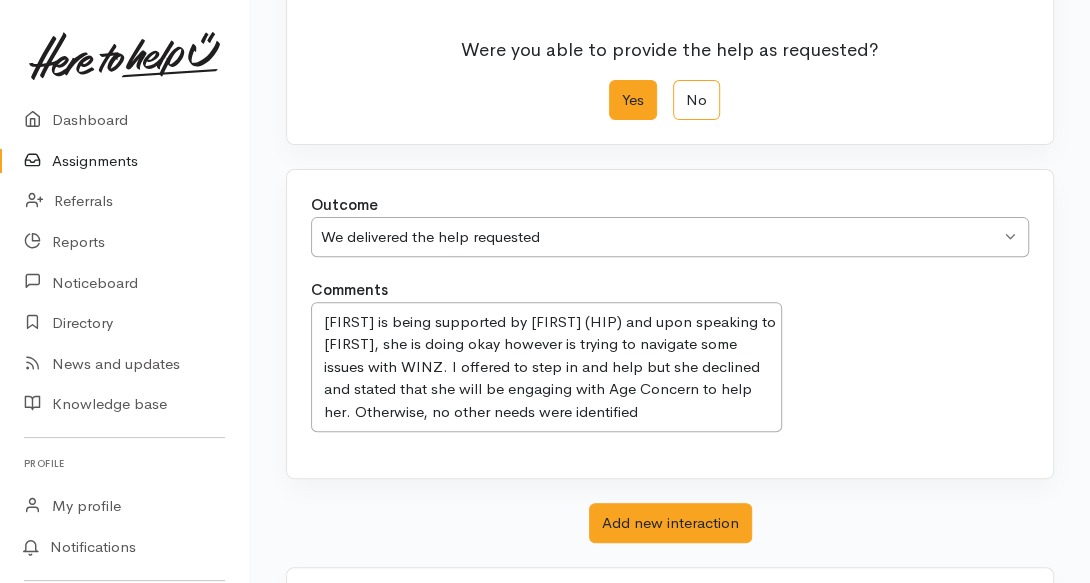 scroll, scrollTop: 348, scrollLeft: 0, axis: vertical 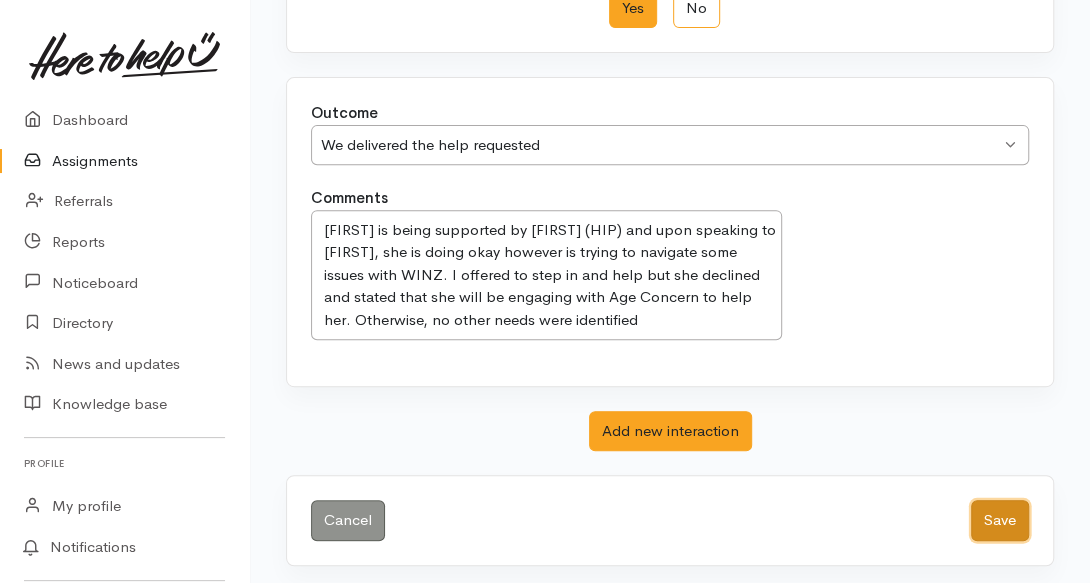 click on "Save" at bounding box center [1000, 520] 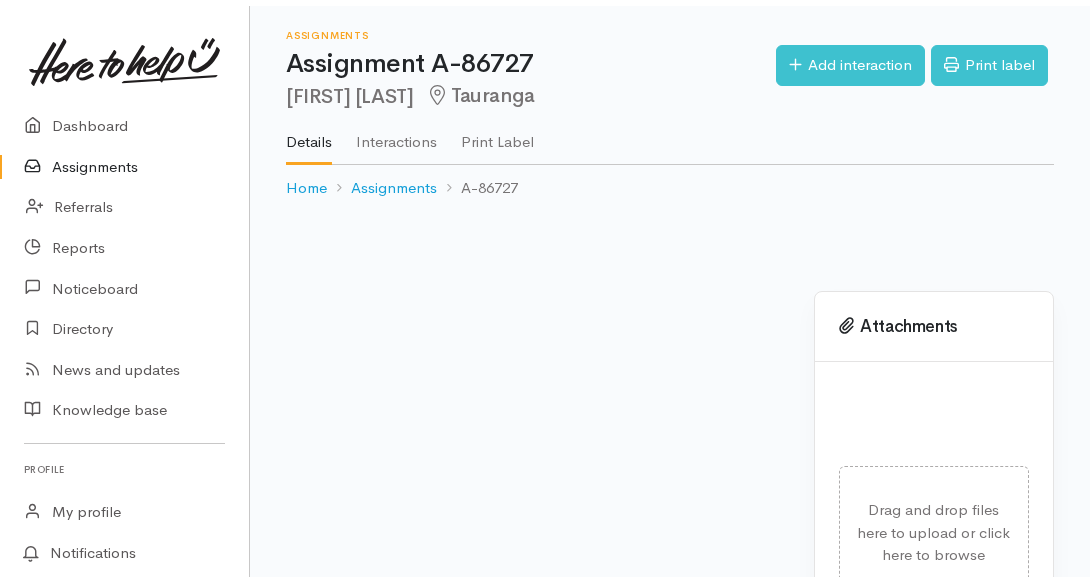 scroll, scrollTop: 0, scrollLeft: 0, axis: both 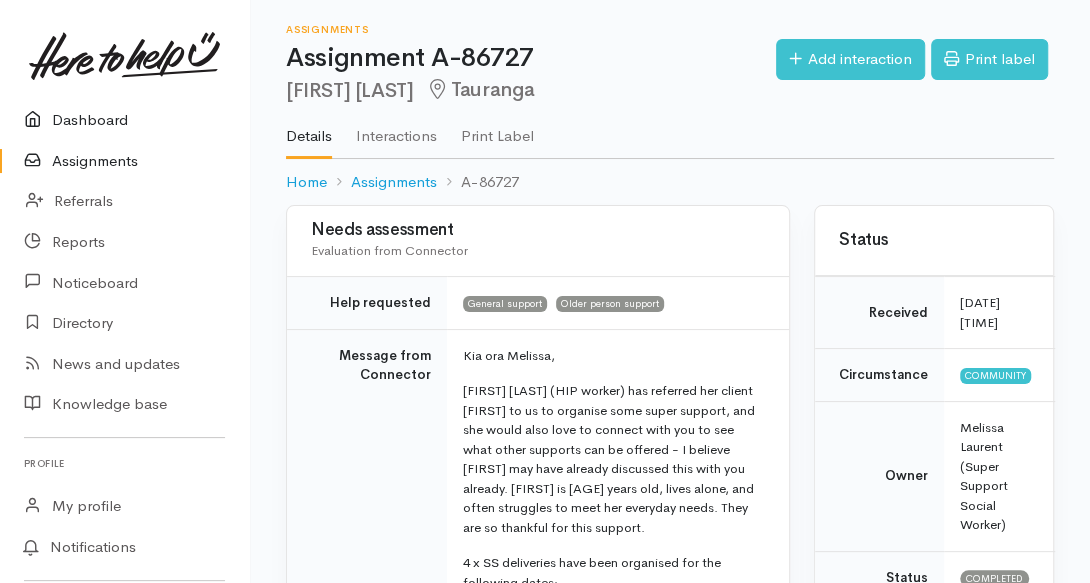 click on "Dashboard" at bounding box center (124, 120) 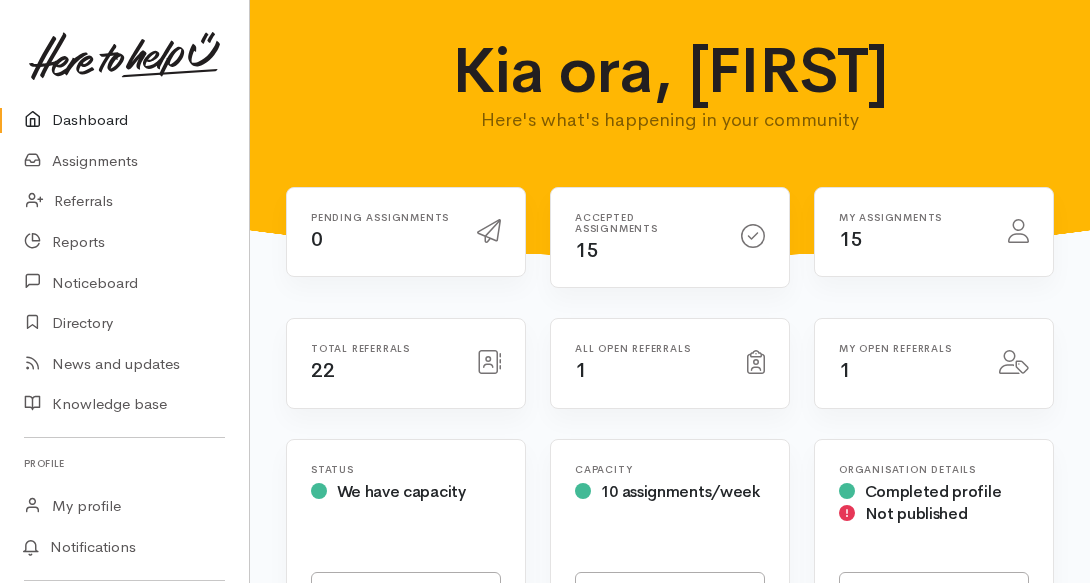 scroll, scrollTop: 0, scrollLeft: 0, axis: both 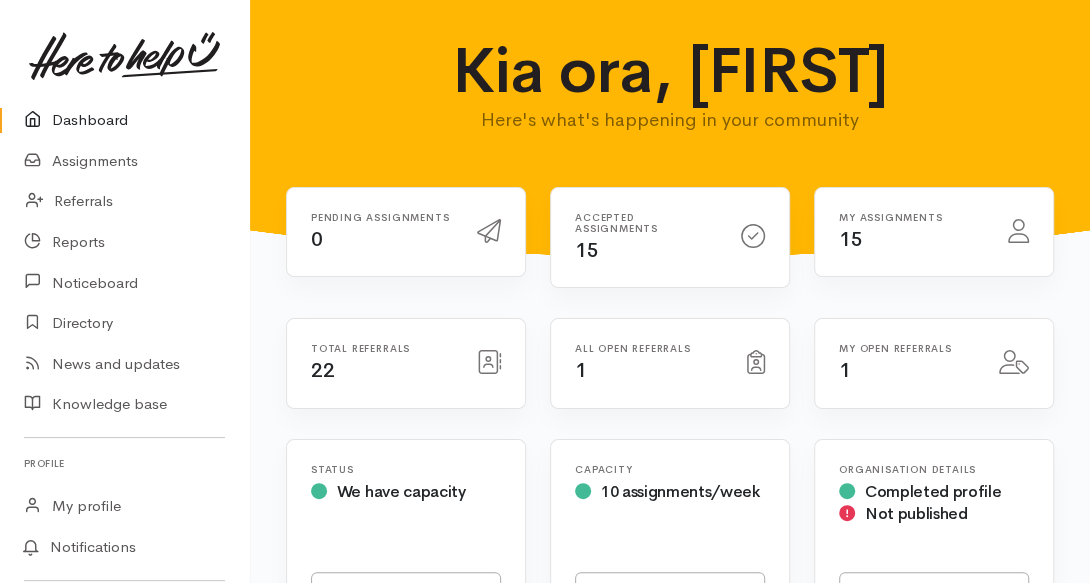 click on "Pending assignments
0
Accepted assignments
15
15" at bounding box center [670, 1706] 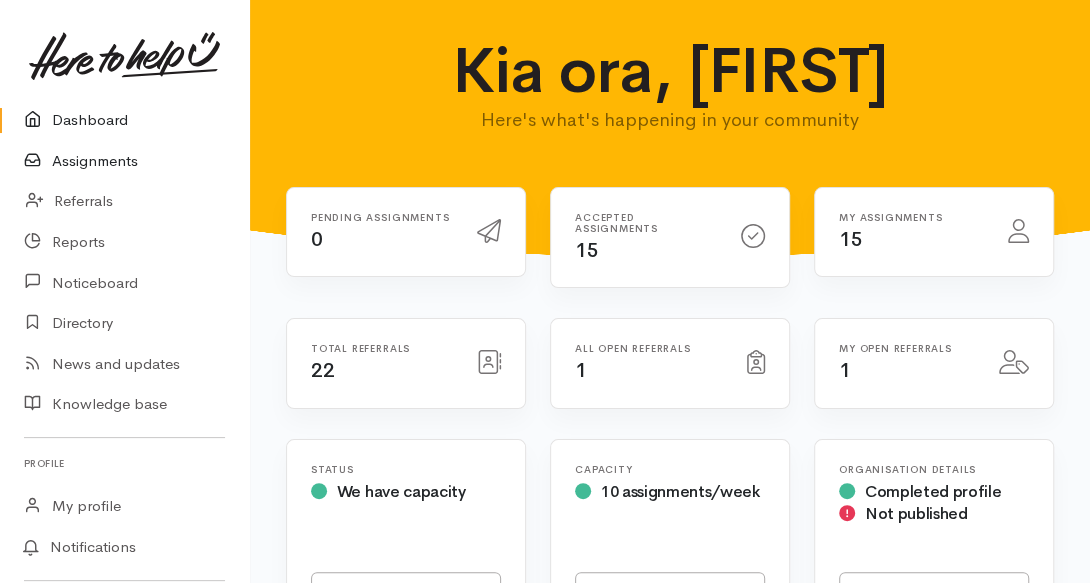 click on "Assignments" at bounding box center [124, 161] 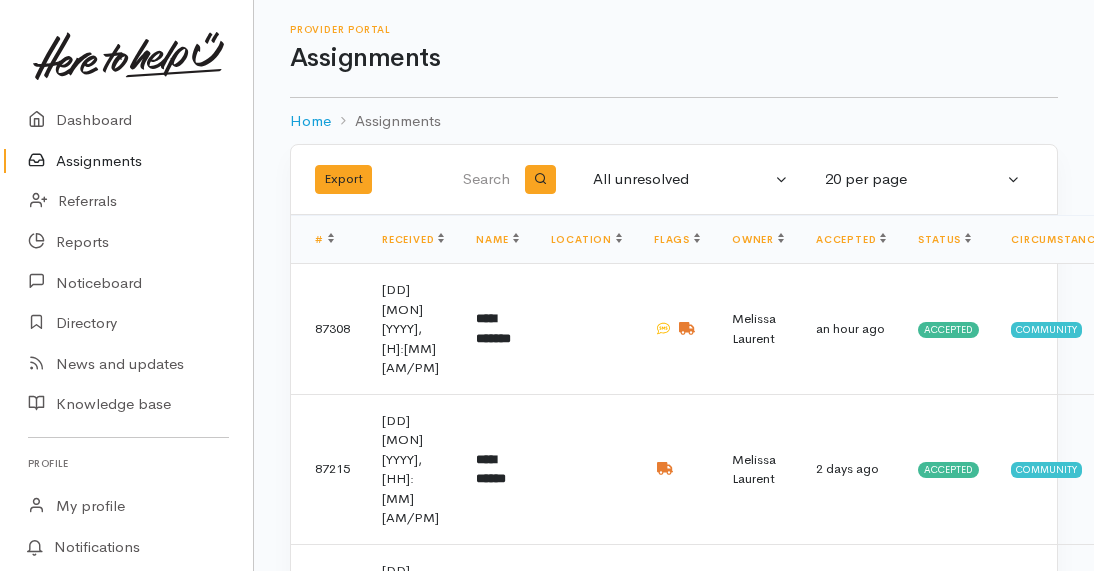 scroll, scrollTop: 0, scrollLeft: 0, axis: both 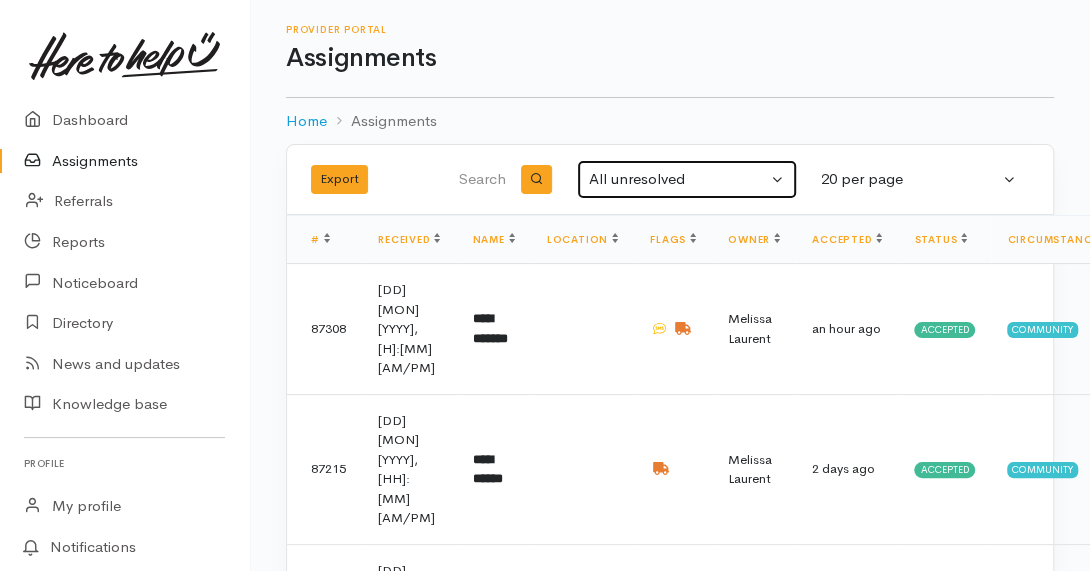 click on "All unresolved" at bounding box center [678, 179] 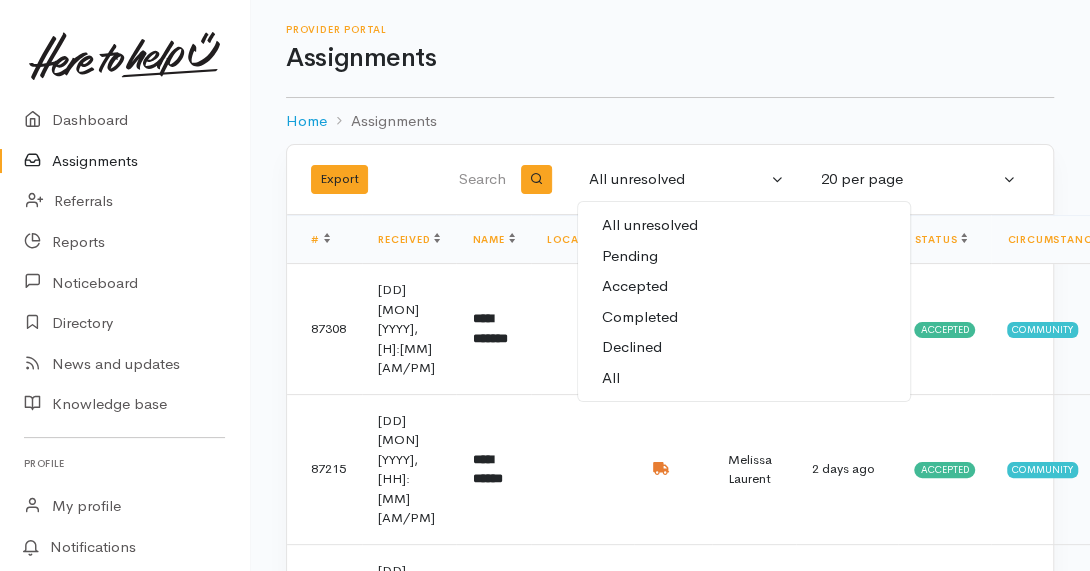 click on "All" at bounding box center [744, 378] 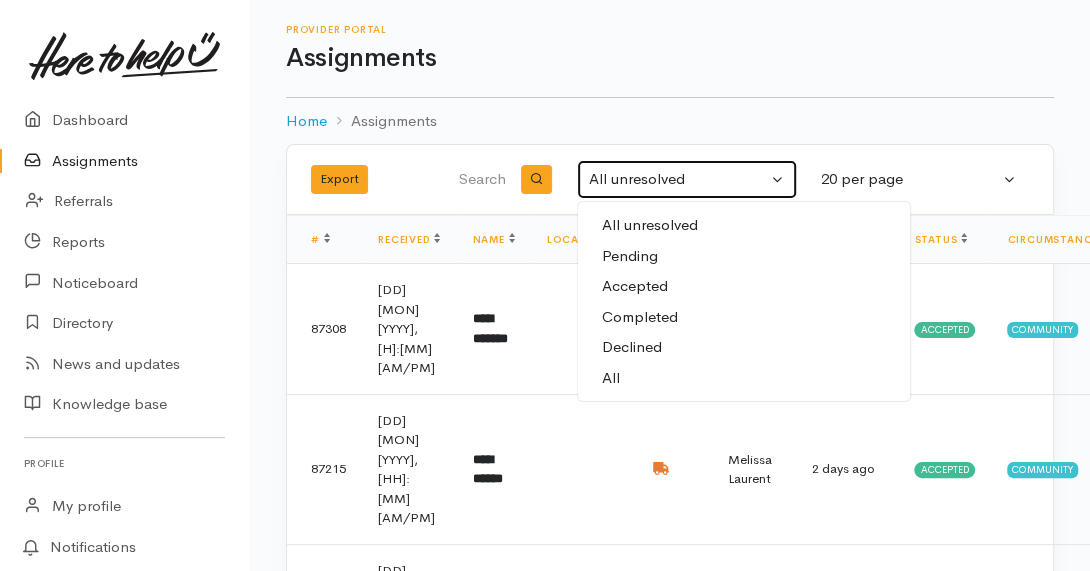 select on "All" 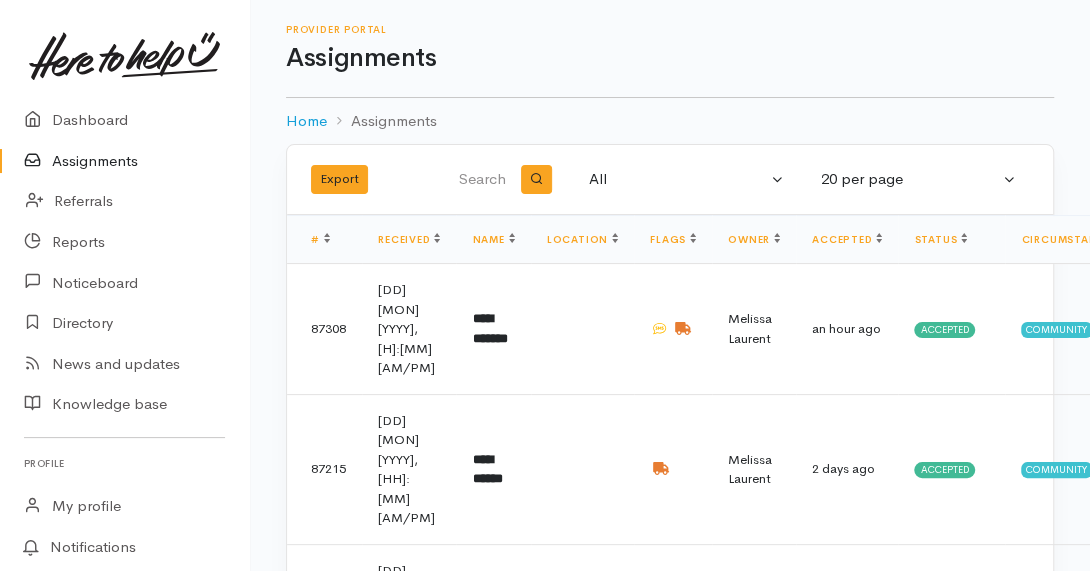 click at bounding box center [477, 180] 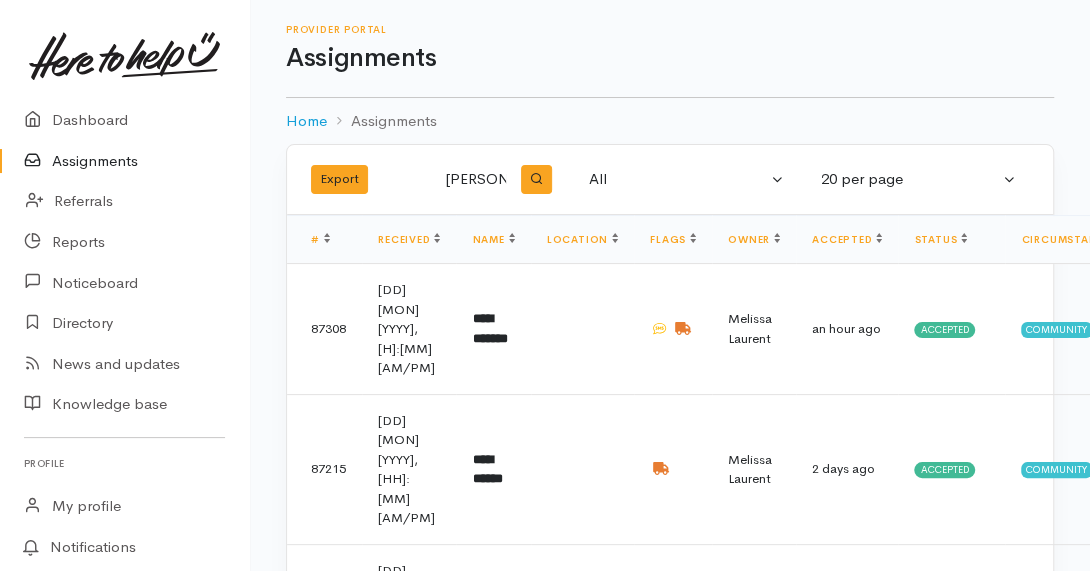 type on "[PERSON]" 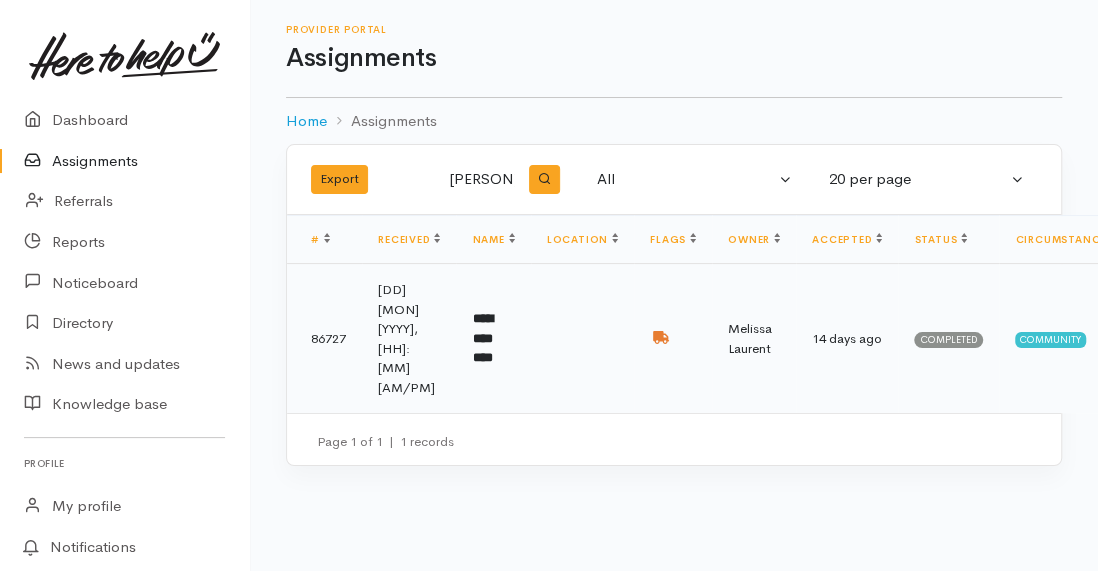 click on "**********" at bounding box center (482, 338) 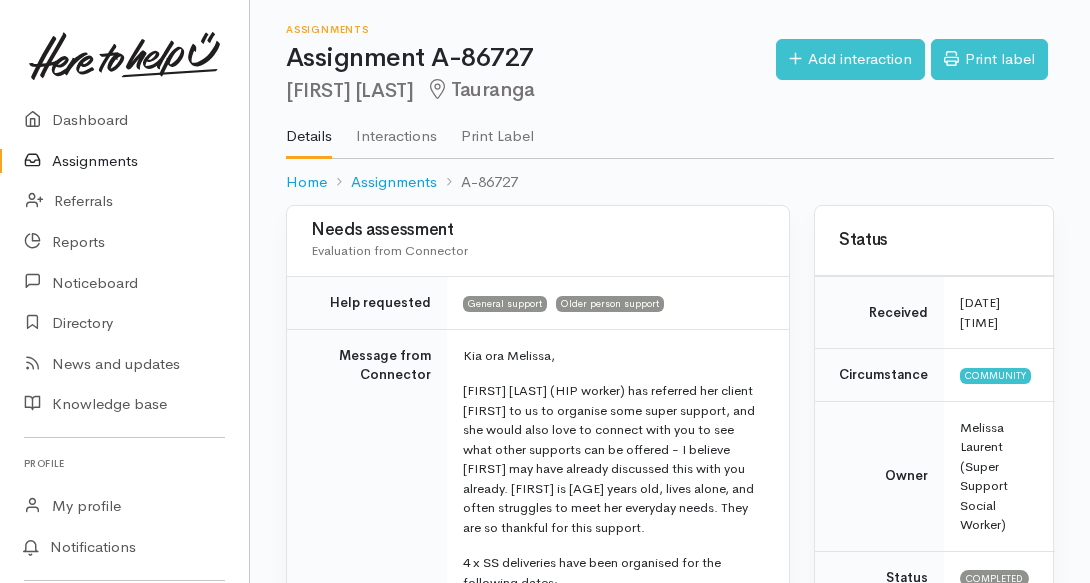 scroll, scrollTop: 0, scrollLeft: 0, axis: both 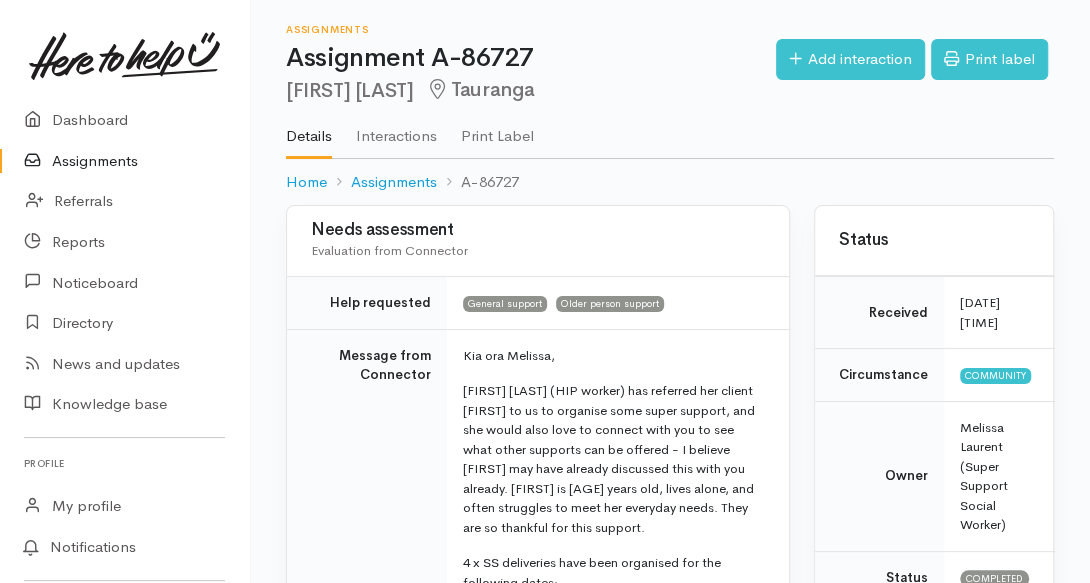 click on "Message from Connector" at bounding box center [367, 596] 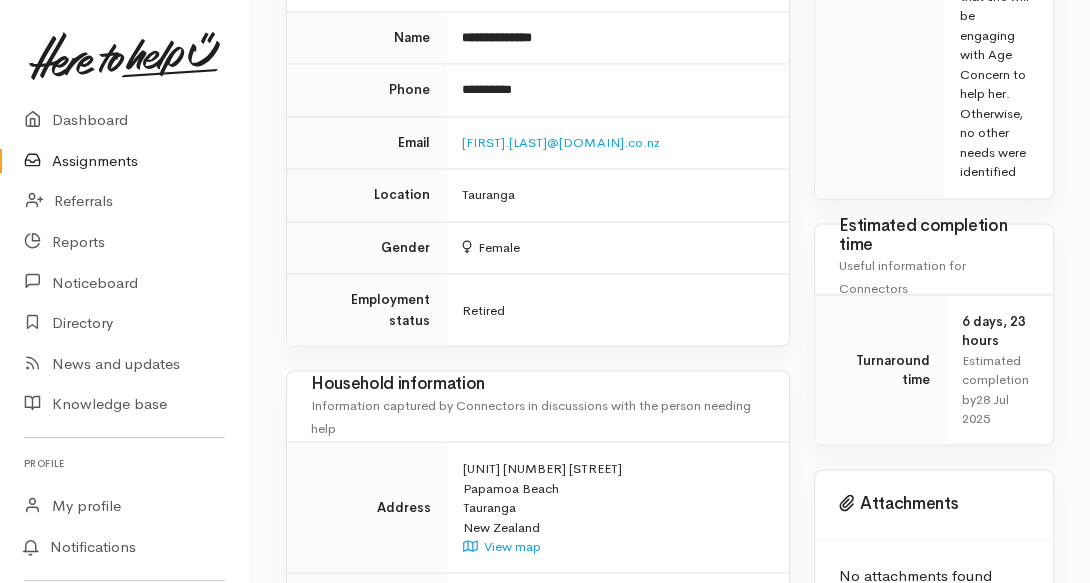 scroll, scrollTop: 1600, scrollLeft: 0, axis: vertical 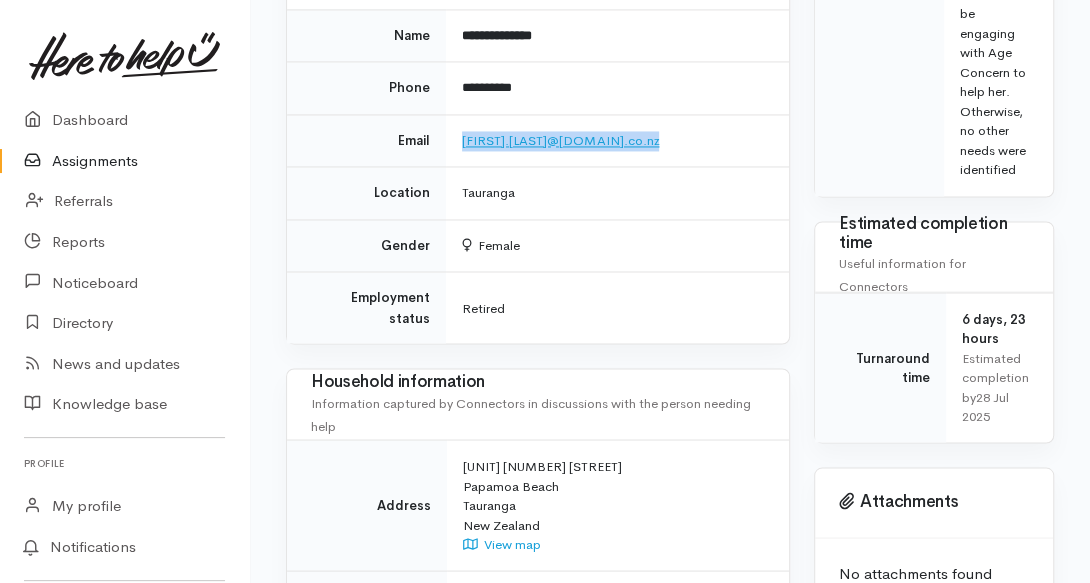 drag, startPoint x: 664, startPoint y: 180, endPoint x: 462, endPoint y: 178, distance: 202.0099 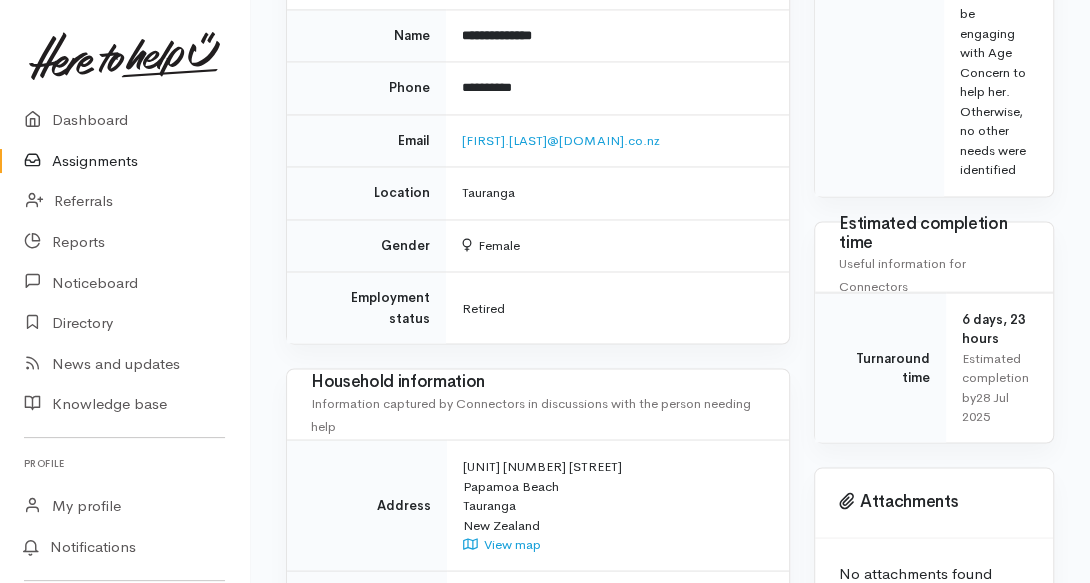 click on "Needs assessment
Evaluation from Connector
Help requested
General support
Older person support
Message from Connector
Kia ora Melissa,  Charlotte Hind (HIP worker) has referred her client Janice to us to organise some super support, and she would also love to connect with you to see what other supports can be offered - I believe Charlotte may have already discussed this with you already. Janice is 82 years old, lives alone, and often struggles to meet her everyday needs. They are so thankful for this support.  4 x SS deliveries have been organised for the following dates: Monday 21/07 Monday 04/08 Monday 18/08 Monday 1/09 Charlotte's (HIP) number: 0272530865 Ngā mihi nui, Malia
Notes" at bounding box center (538, -196) 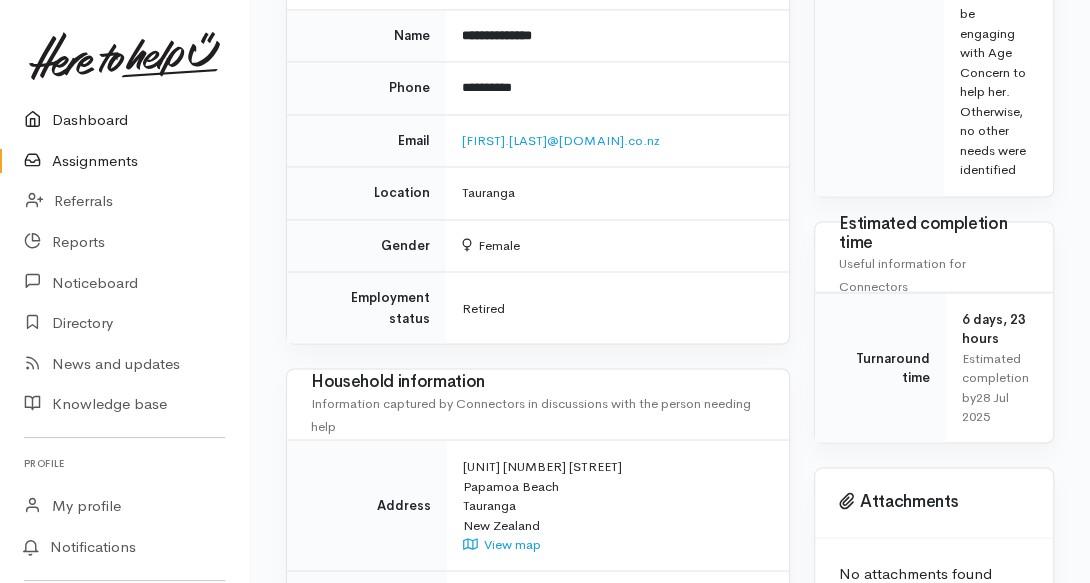 click on "Dashboard" at bounding box center [124, 120] 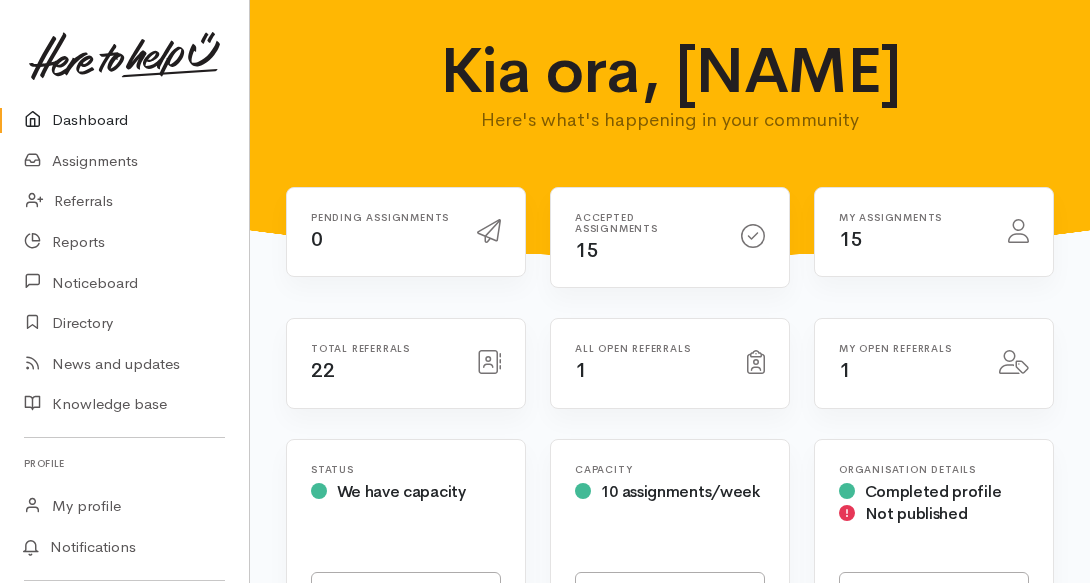 scroll, scrollTop: 0, scrollLeft: 0, axis: both 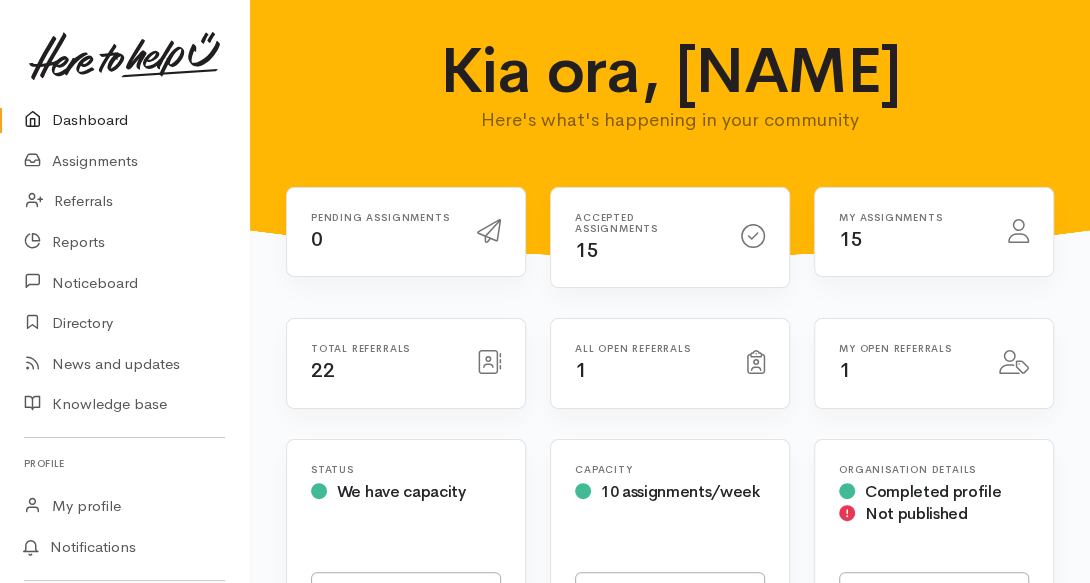 click on "Pending assignments
0
Accepted assignments
15
15" at bounding box center (670, 1706) 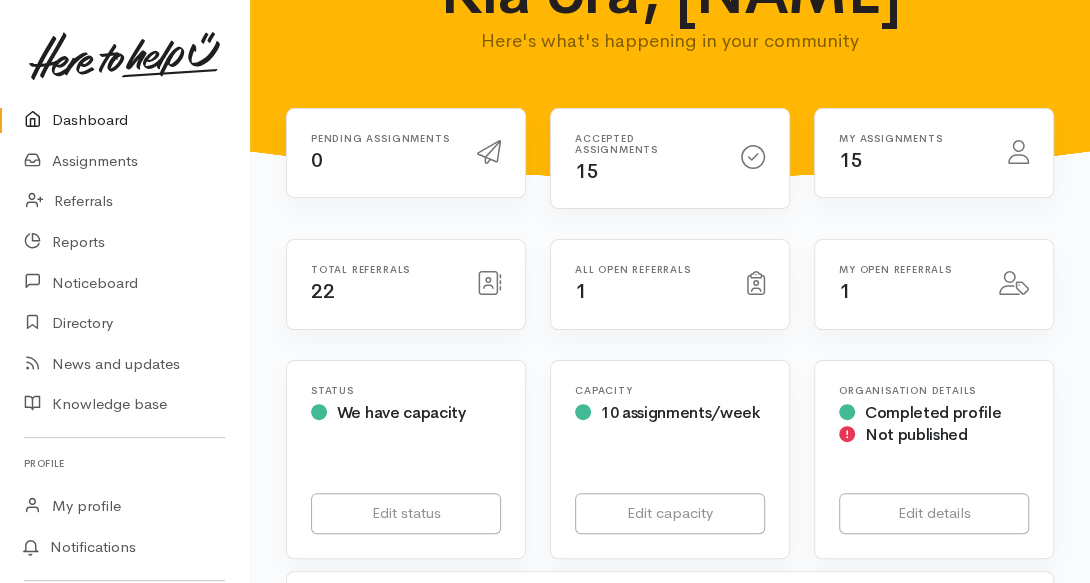 scroll, scrollTop: 0, scrollLeft: 0, axis: both 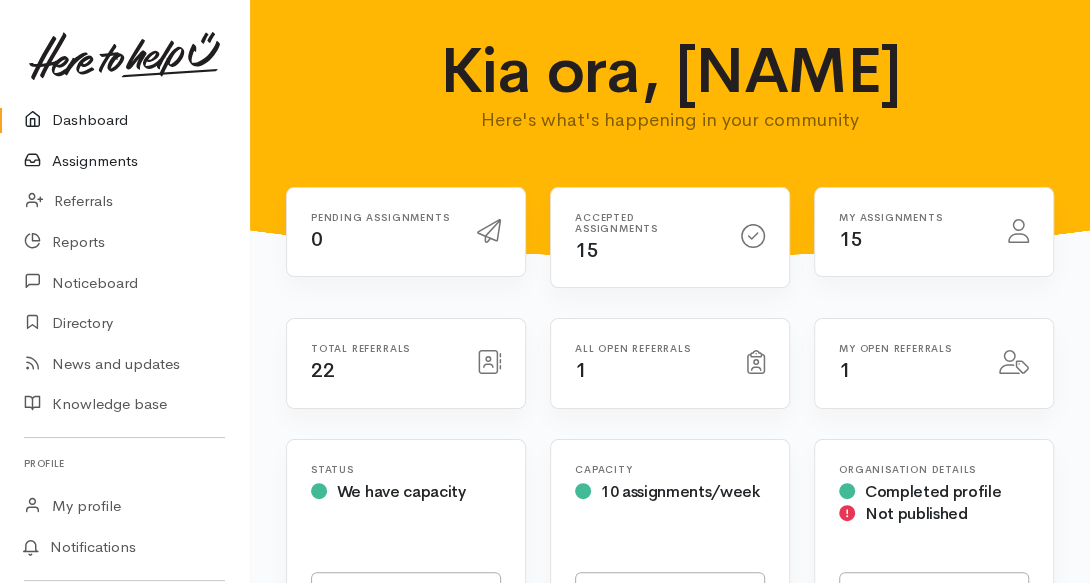 click on "Assignments" at bounding box center (124, 161) 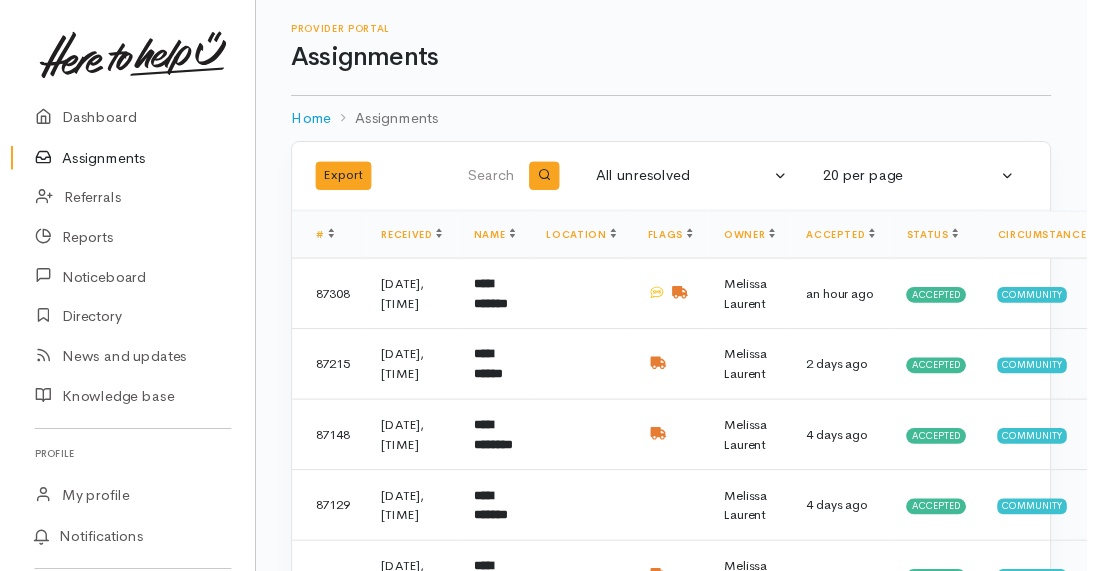 scroll, scrollTop: 0, scrollLeft: 0, axis: both 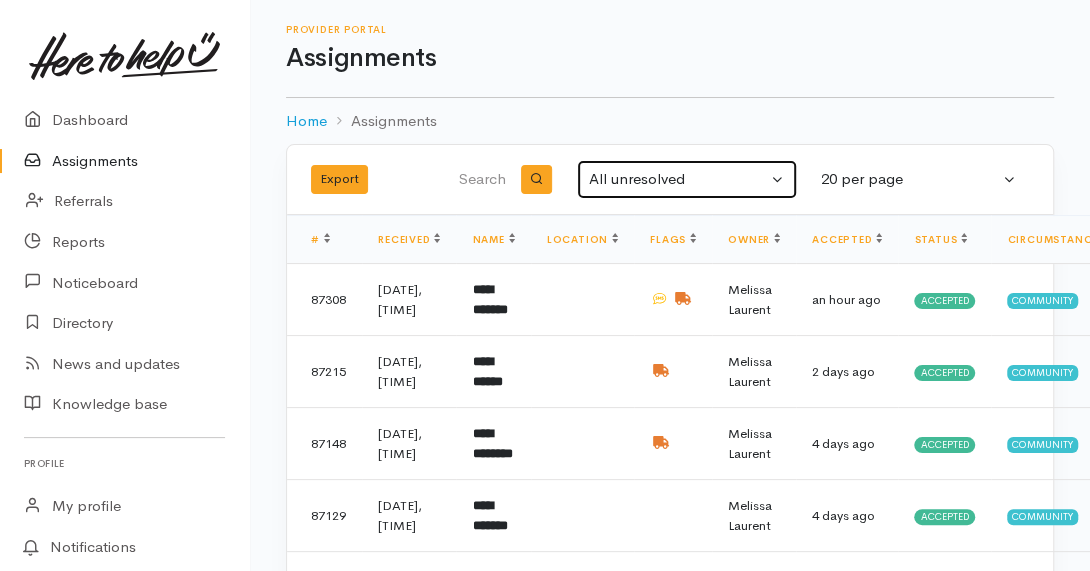click on "All unresolved" at bounding box center [678, 179] 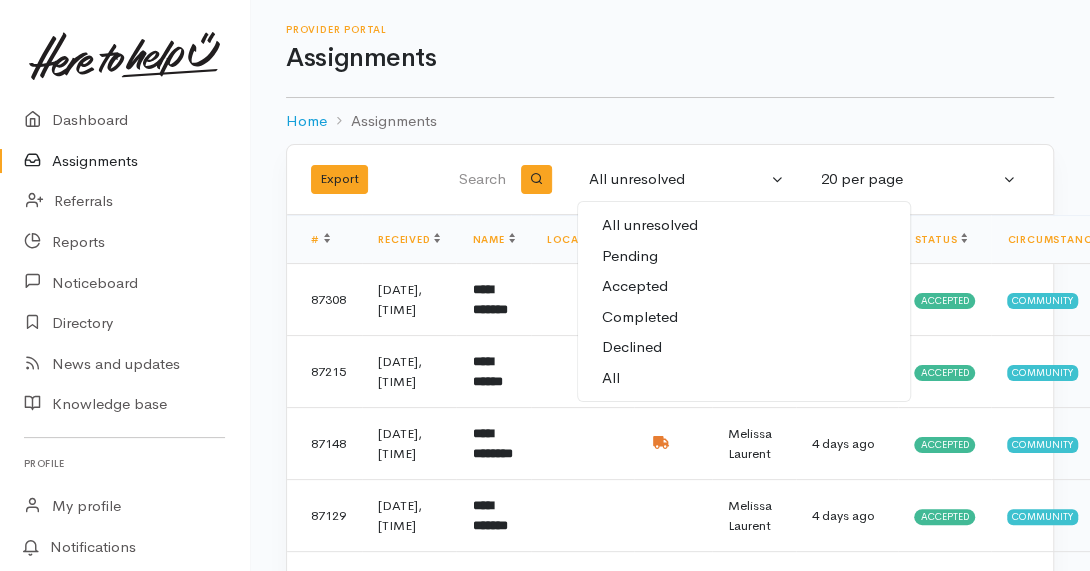 click on "All" at bounding box center (611, 378) 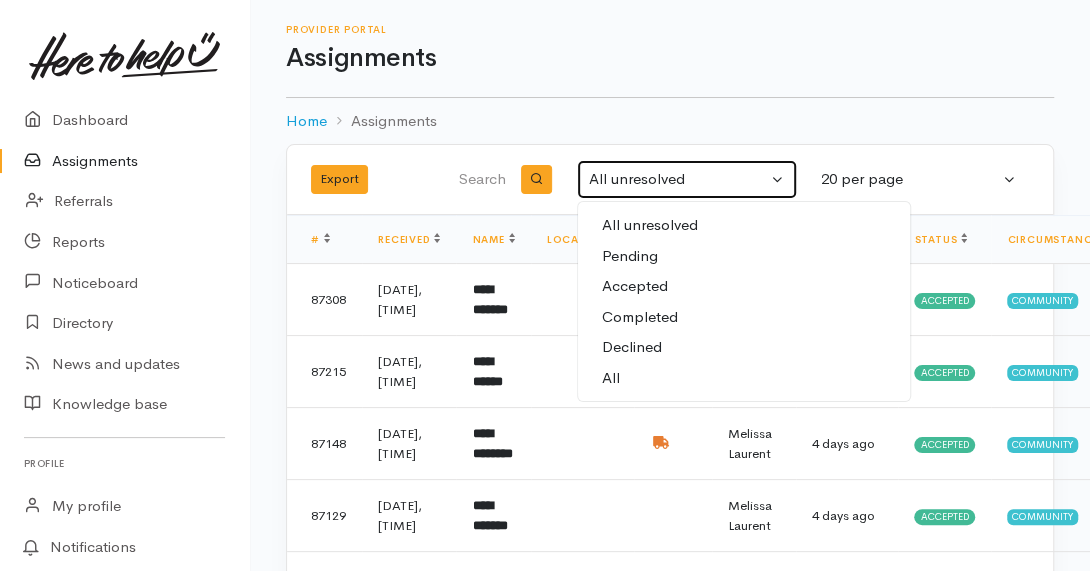 select on "All" 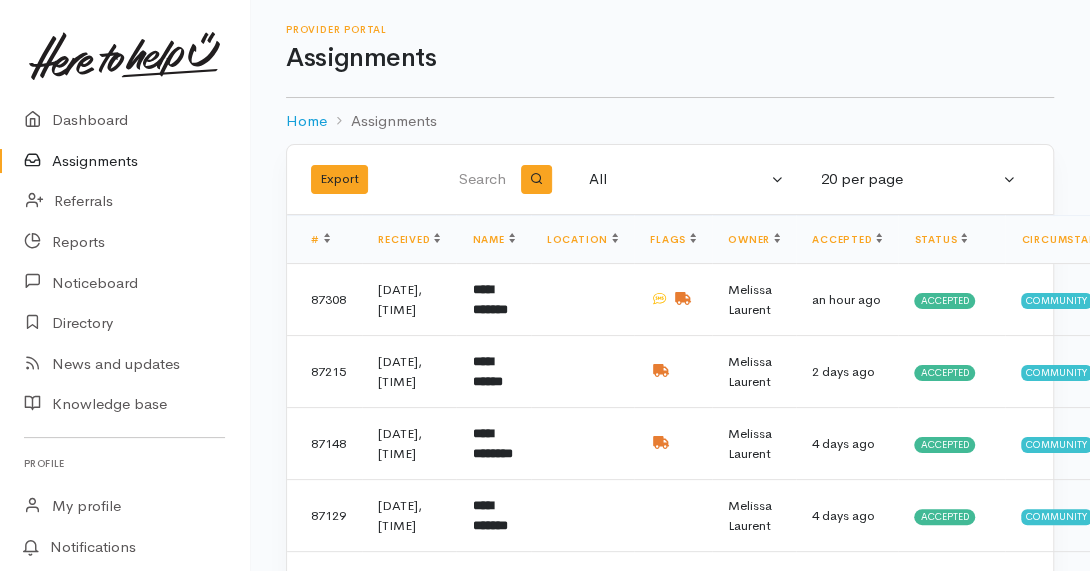 click at bounding box center (477, 180) 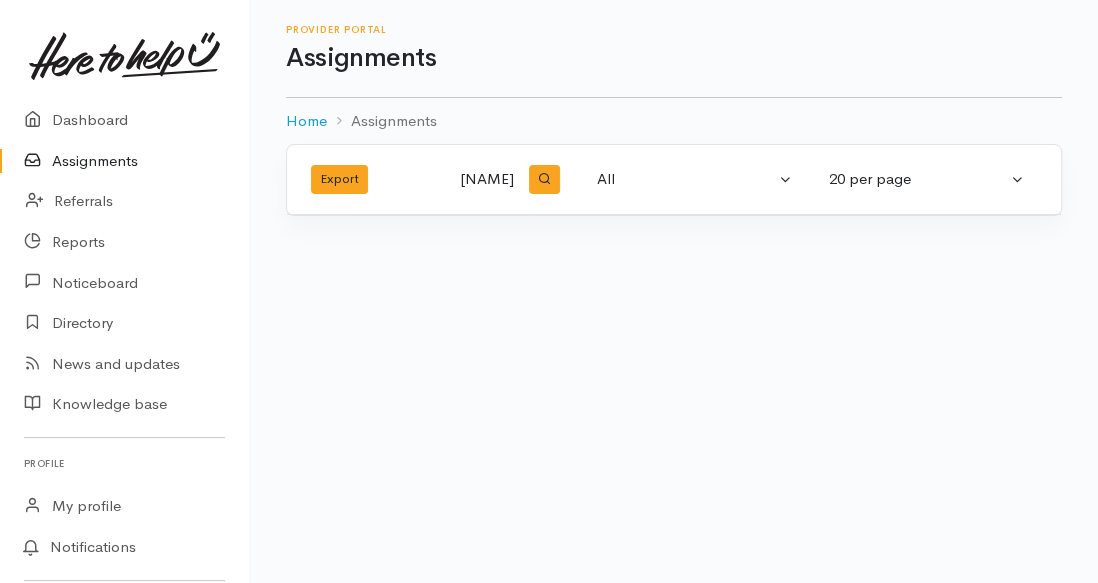 click on "[NAME]" at bounding box center (483, 180) 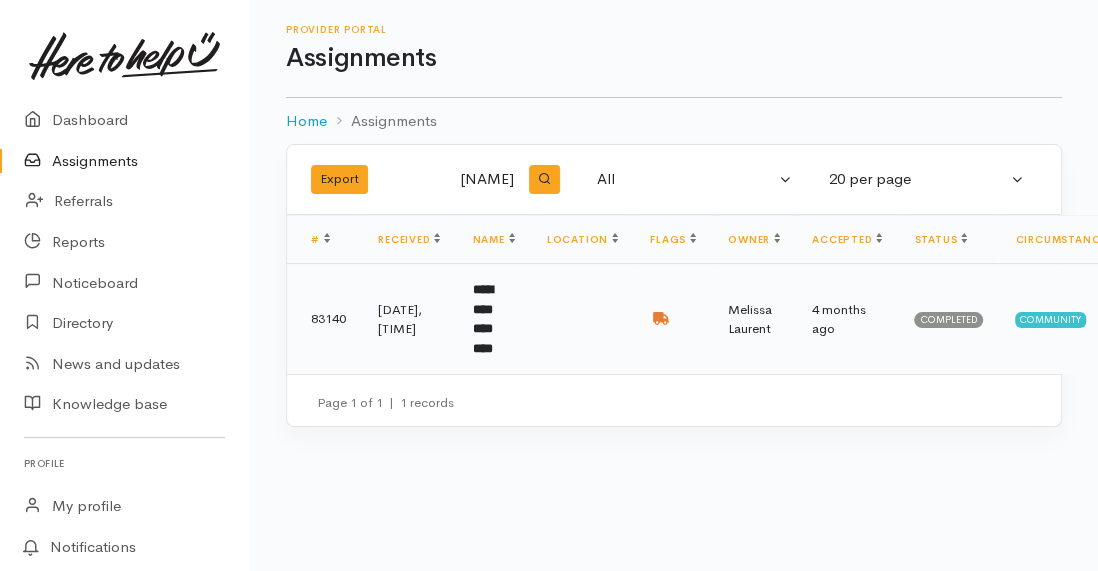 click on "**********" at bounding box center (482, 319) 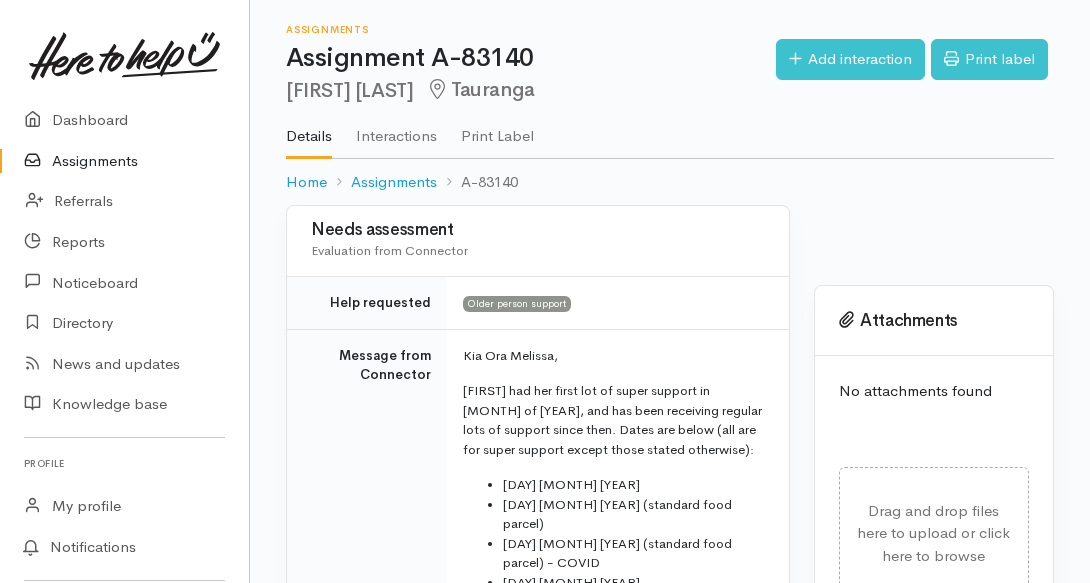 scroll, scrollTop: 0, scrollLeft: 0, axis: both 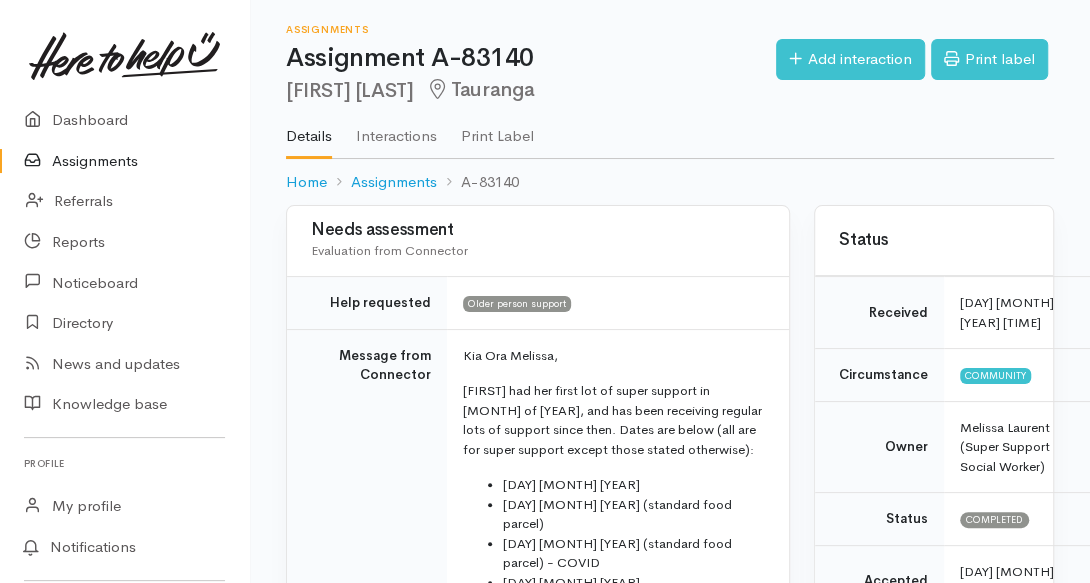 click on "Message from Connector" at bounding box center [367, 783] 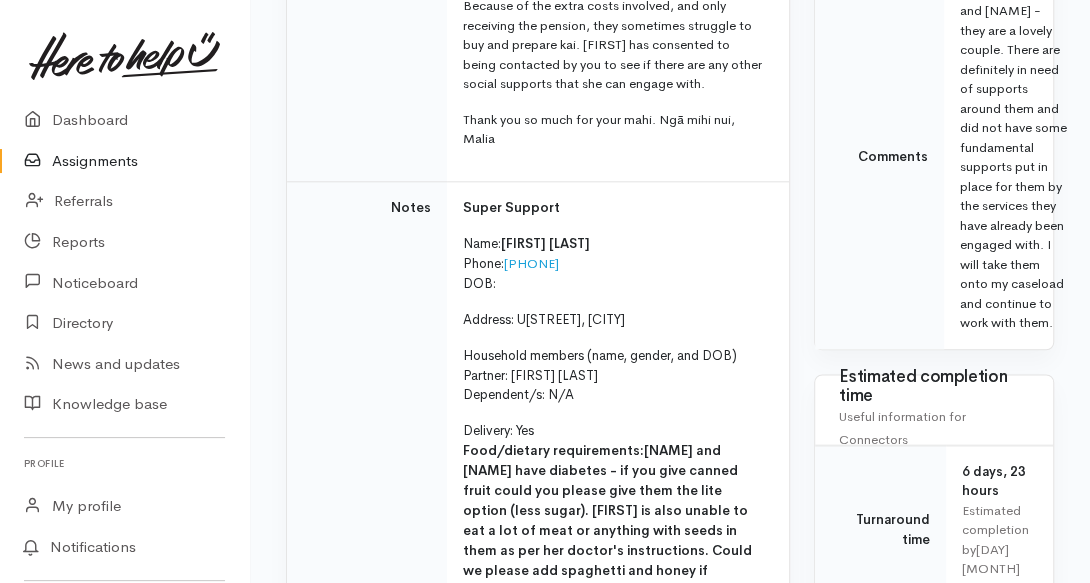 scroll, scrollTop: 1088, scrollLeft: 0, axis: vertical 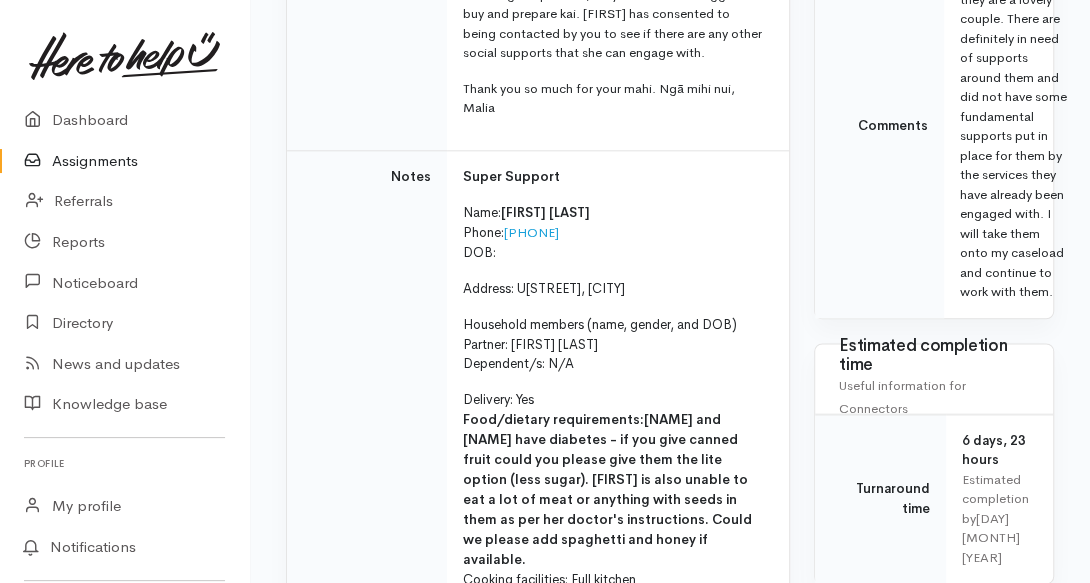 drag, startPoint x: 589, startPoint y: 193, endPoint x: 505, endPoint y: 188, distance: 84.14868 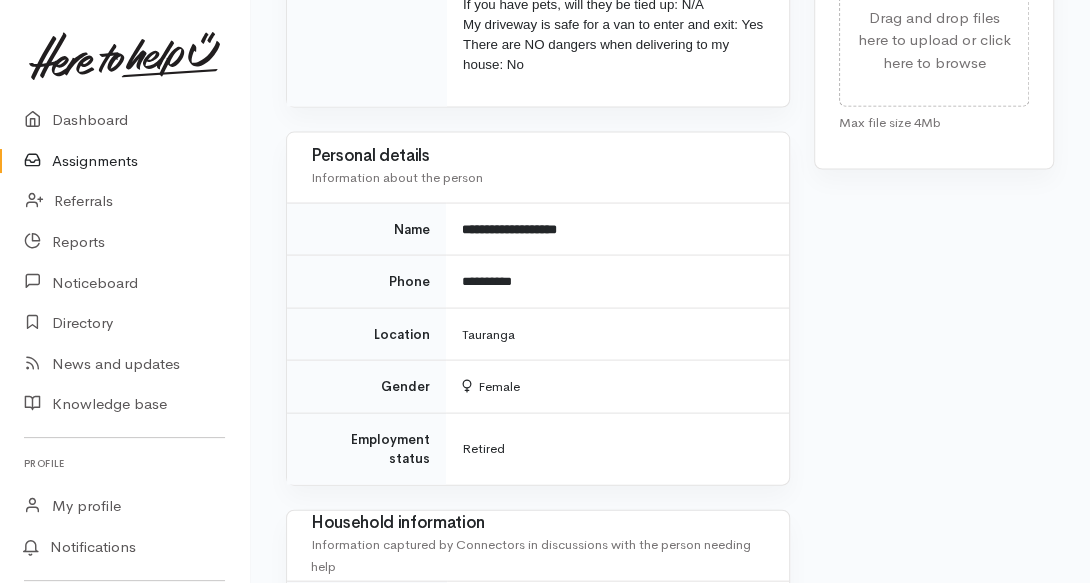 scroll, scrollTop: 1920, scrollLeft: 0, axis: vertical 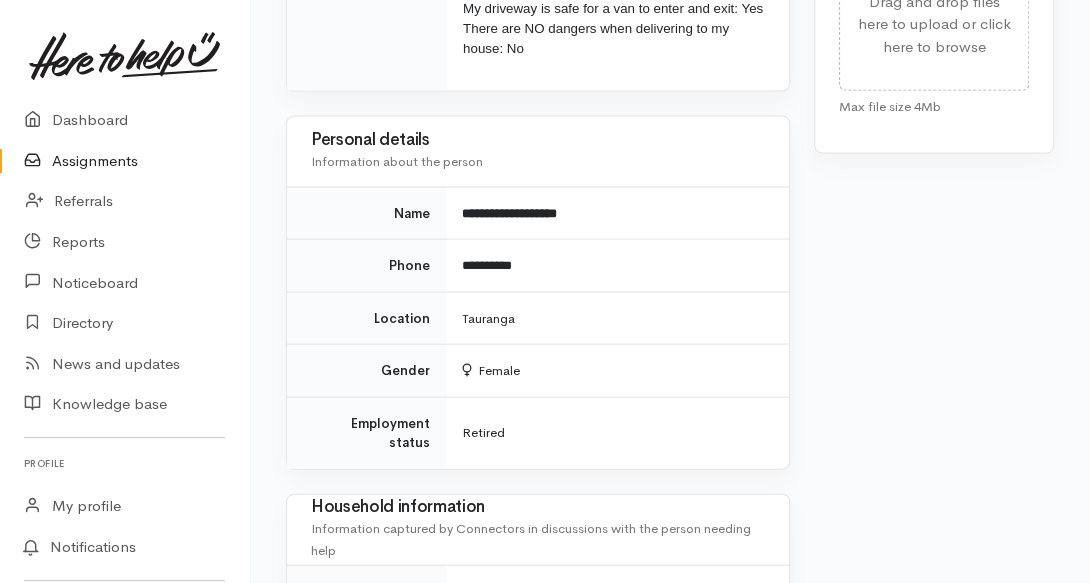 click on "Needs assessment
Evaluation from Connector
Help requested
Older person support
Message from Connector
Kia Ora Melissa,  [FIRST] had her first lot of super support in [MONTH] of [YEAR], and has been receiving regular lots of support since then. Dates are below (all are for super support except those stated otherwise): 5 [MONTH] 2023 21 [MONTH] 2023 (standard food parcel) 4 [MONTH] 2023 (standard food parcel) - COVID 17 [MONTH] 2023 24 [MONTH] 2023 1 [MONTH] 2023 5 [MONTH] 2023 22 [MONTH] 2024 30 [MONTH] 2024 13 [MONTH] 2024 24 [MONTH] 2024 6 [MONTH] 2024 3 [MONTH] 2024 21 [MONTH] 2025 27 [MONTH] 2025 - today - have scheduled four lots of super support.  Thank you so much for your mahi. Ngā mihi nui, Malia
Notes
Super Support" at bounding box center [538, -87] 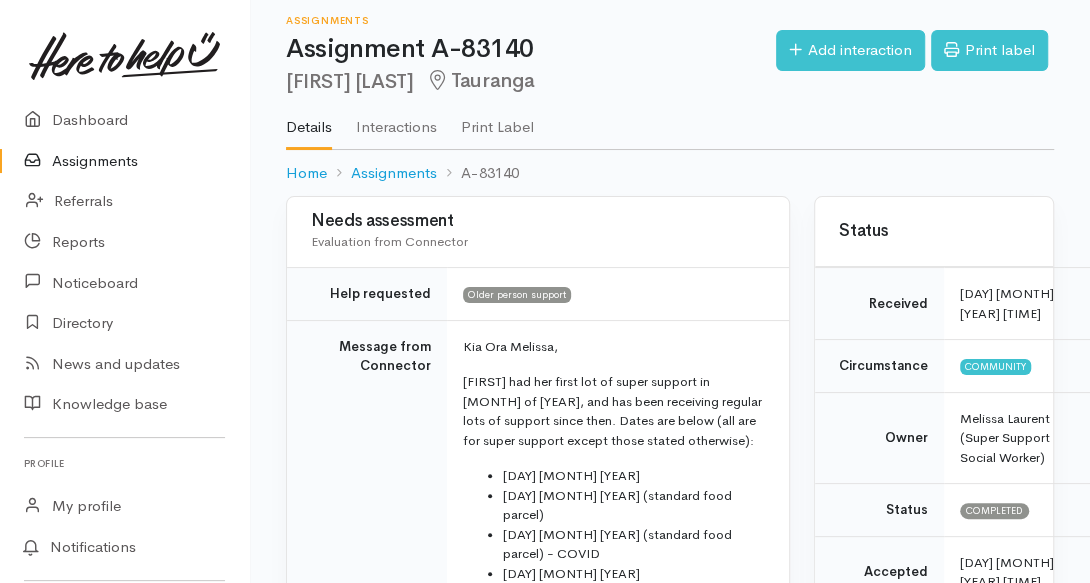 scroll, scrollTop: 0, scrollLeft: 0, axis: both 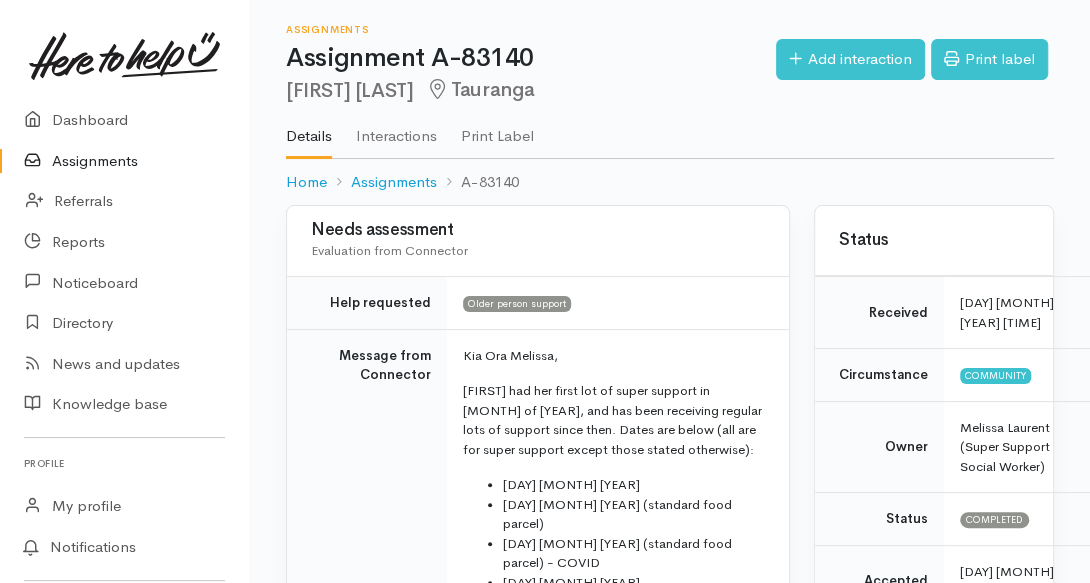 click on "Needs assessment
Evaluation from Connector
Help requested
Older person support
Message from Connector
Kia Ora Melissa,  [FIRST] had her first lot of super support in [MONTH] of [YEAR], and has been receiving regular lots of support since then. Dates are below (all are for super support except those stated otherwise): 5 [MONTH] 2023 21 [MONTH] 2023 (standard food parcel) 4 [MONTH] 2023 (standard food parcel) - COVID 17 [MONTH] 2023 24 [MONTH] 2023 1 [MONTH] 2023 5 [MONTH] 2023 22 [MONTH] 2024 30 [MONTH] 2024 13 [MONTH] 2024 24 [MONTH] 2024 6 [MONTH] 2024 3 [MONTH] 2024 21 [MONTH] 2025 27 [MONTH] 2025 - today - have scheduled four lots of super support.  Thank you so much for your mahi. Ngā mihi nui, Malia
Notes
Super Support" at bounding box center [538, 1833] 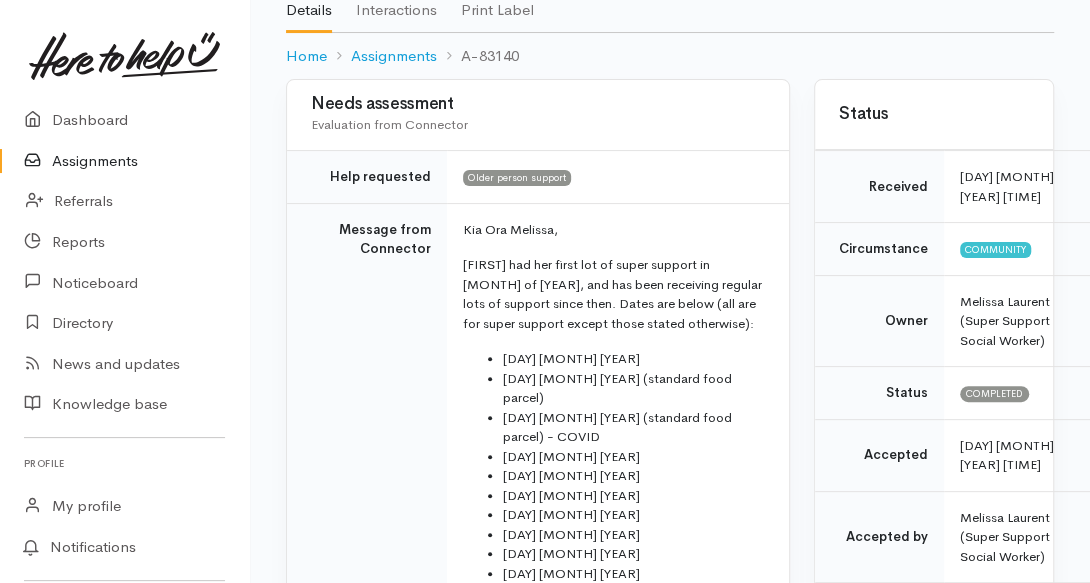 scroll, scrollTop: 128, scrollLeft: 0, axis: vertical 